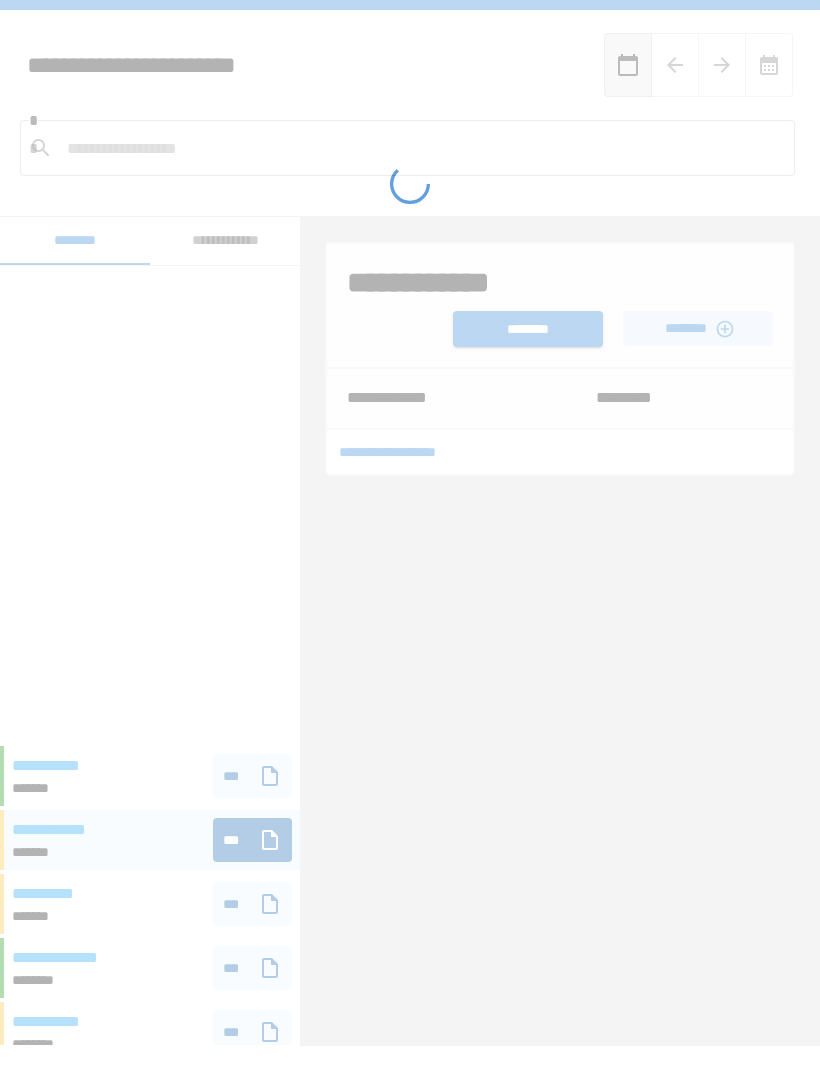 scroll, scrollTop: 0, scrollLeft: 0, axis: both 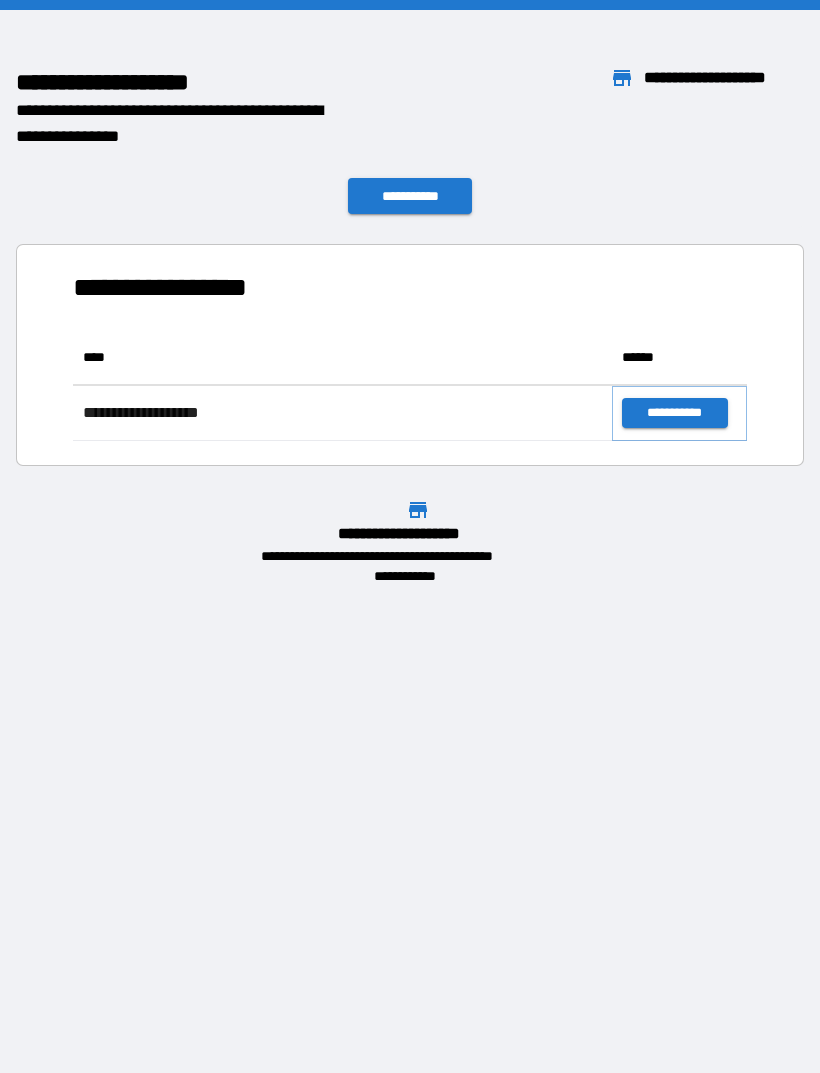 click on "**********" at bounding box center [674, 413] 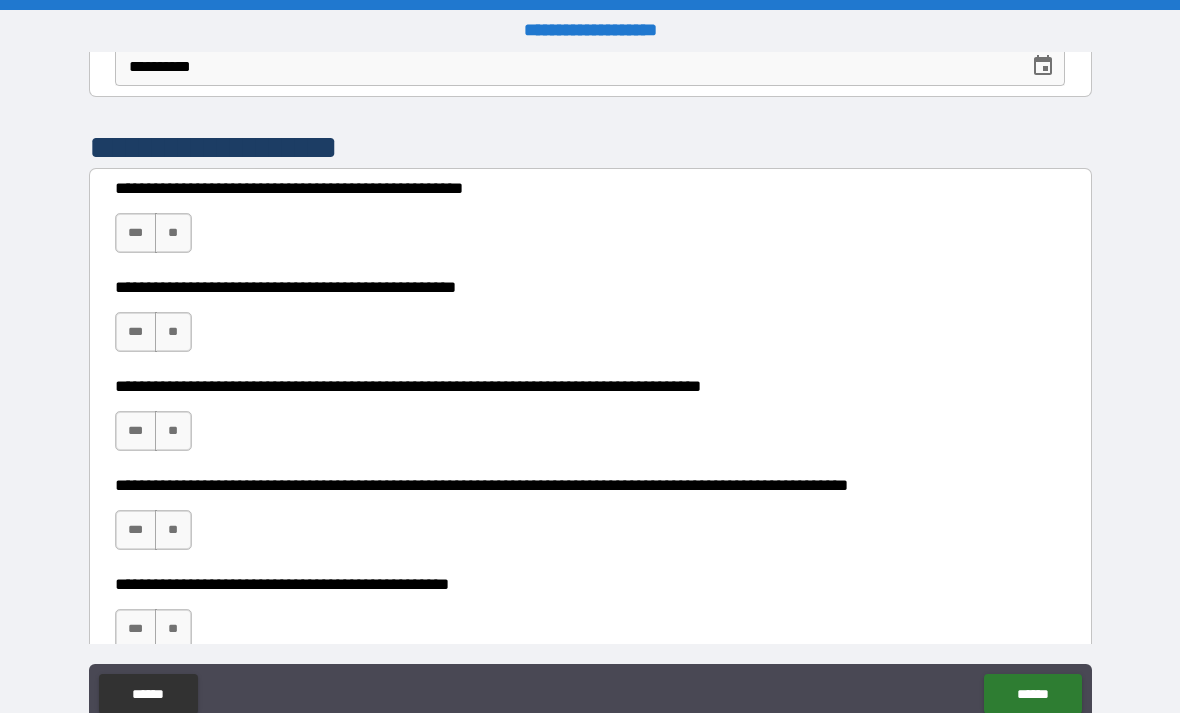 scroll, scrollTop: 346, scrollLeft: 0, axis: vertical 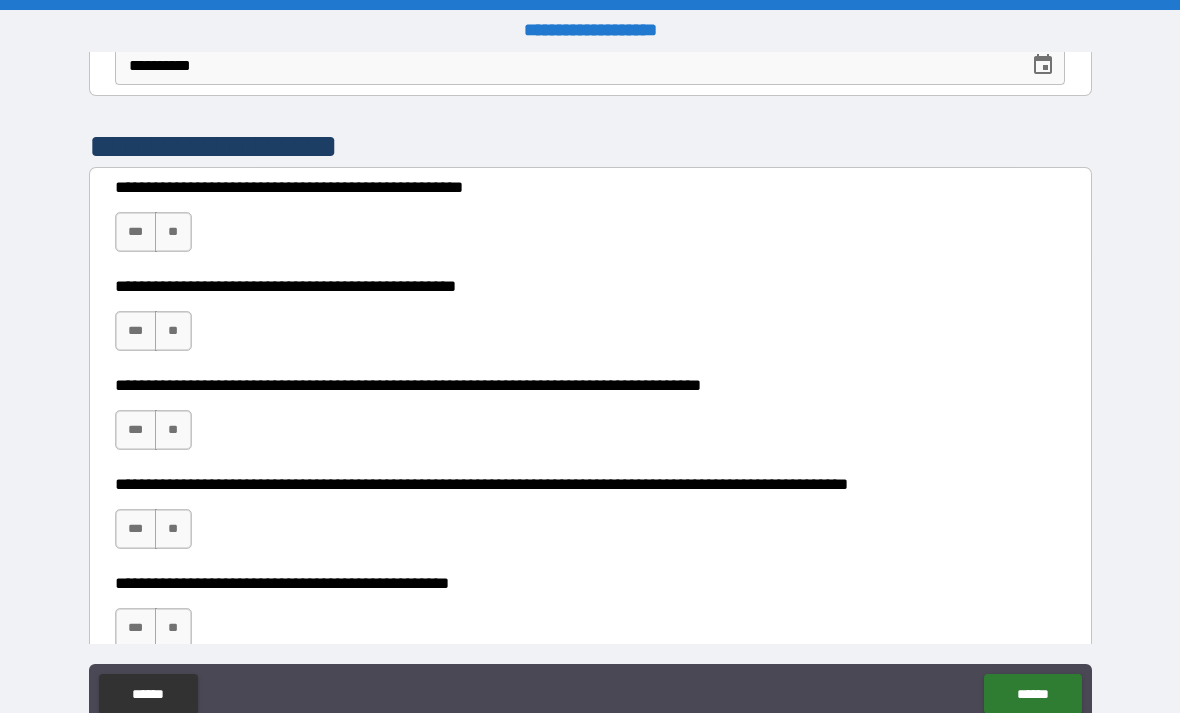 click on "**" at bounding box center [173, 232] 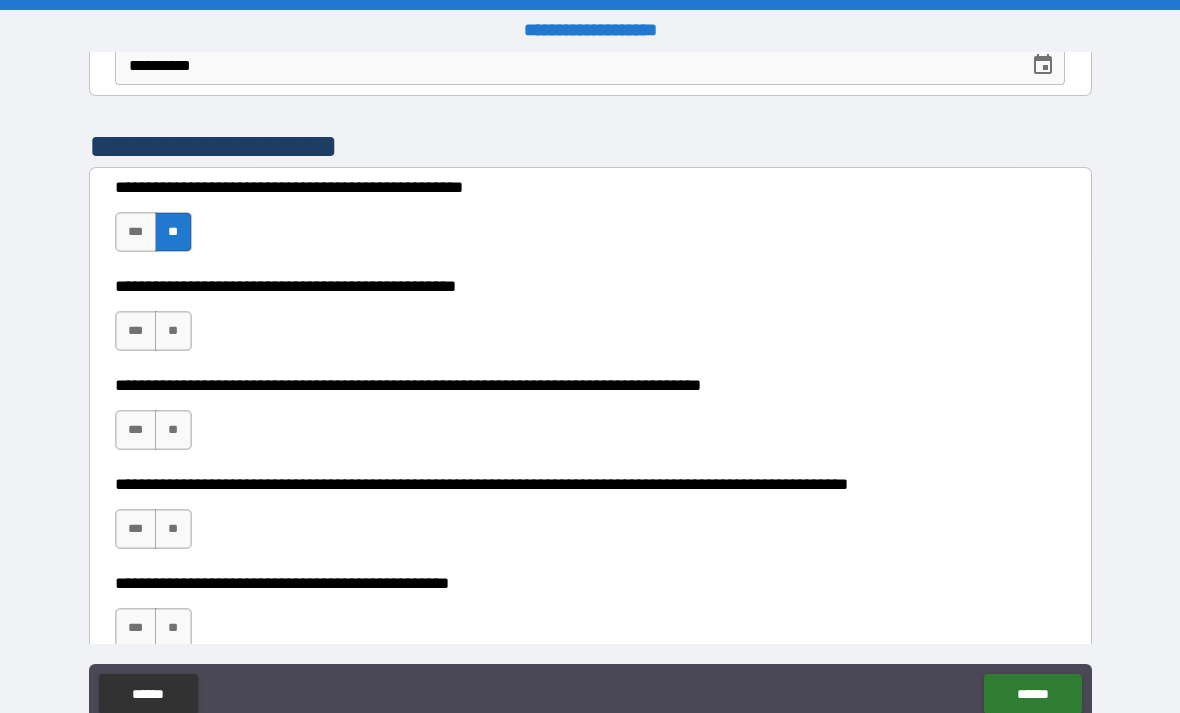 click on "**" at bounding box center [173, 331] 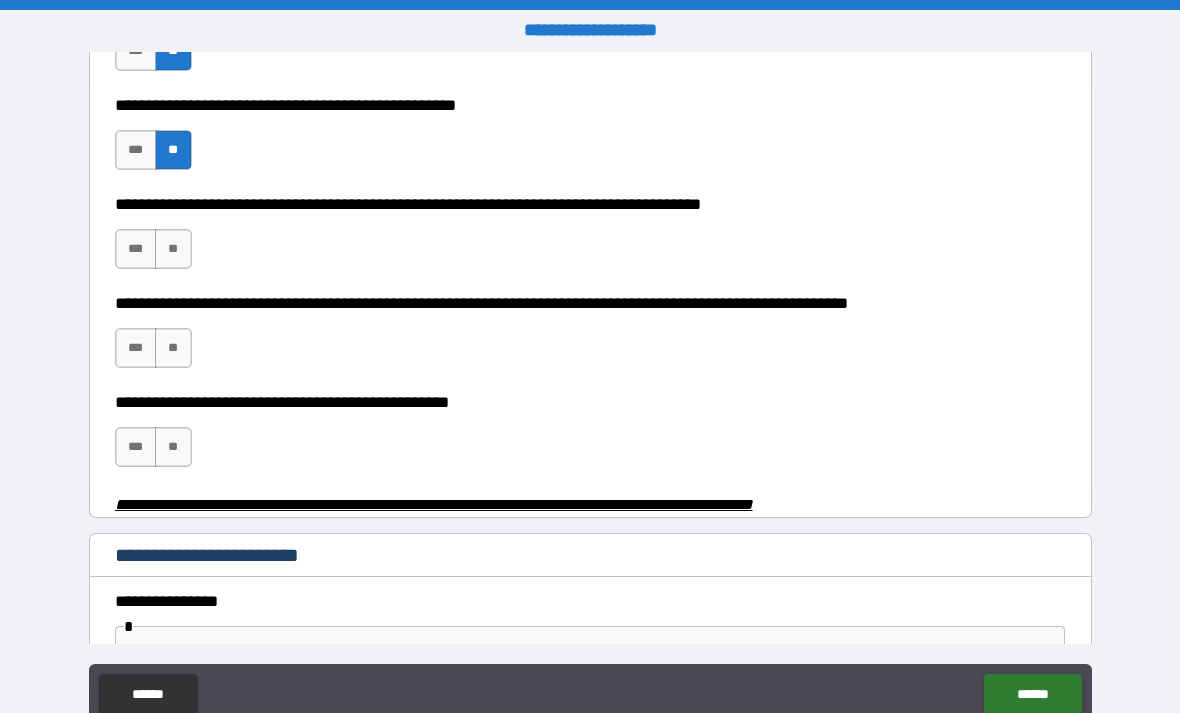 scroll, scrollTop: 529, scrollLeft: 0, axis: vertical 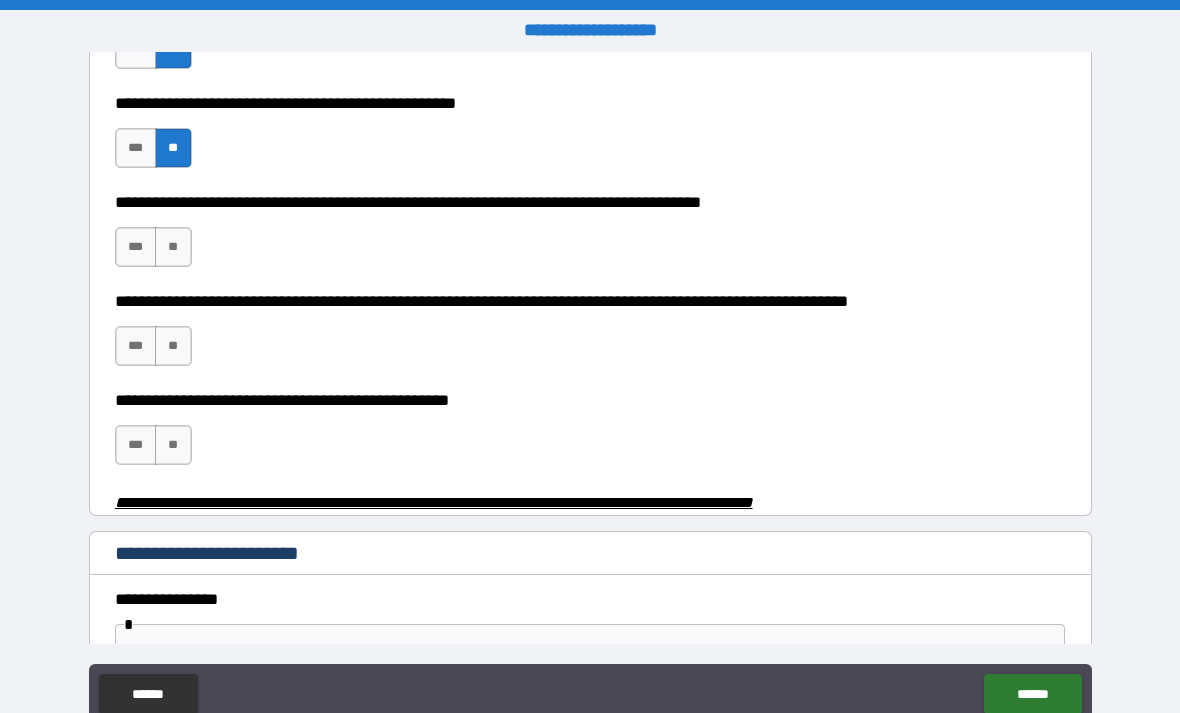 click on "**" at bounding box center (173, 247) 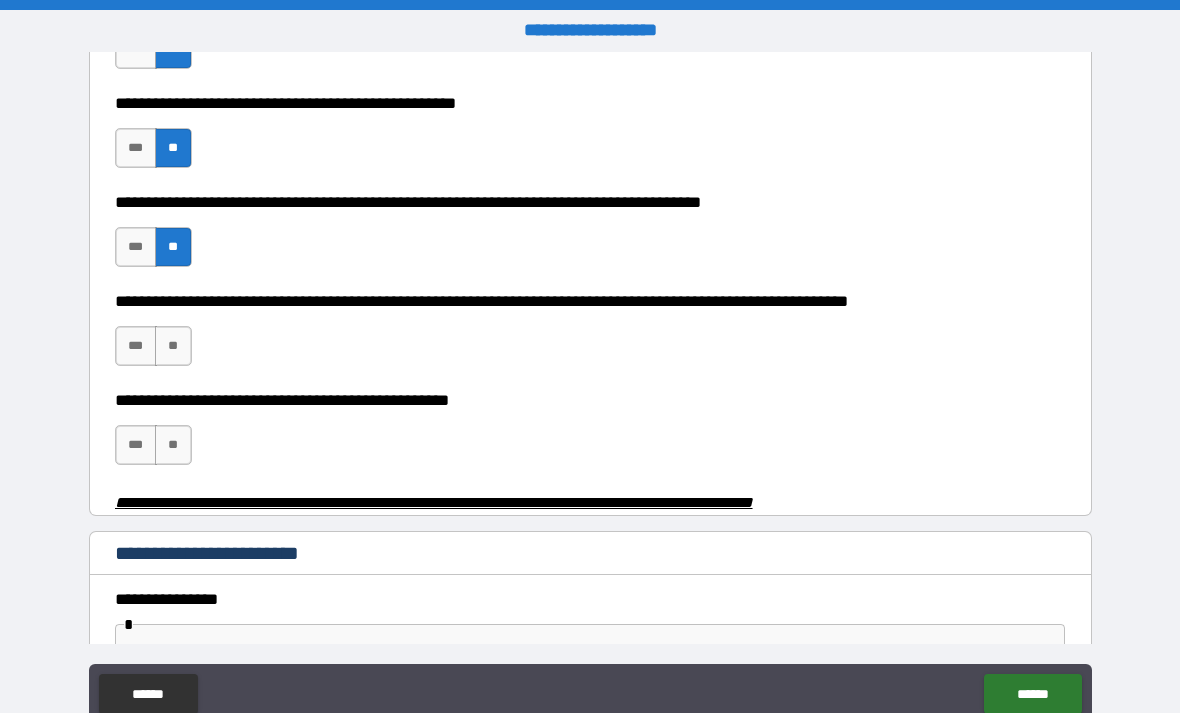 click on "**" at bounding box center (173, 346) 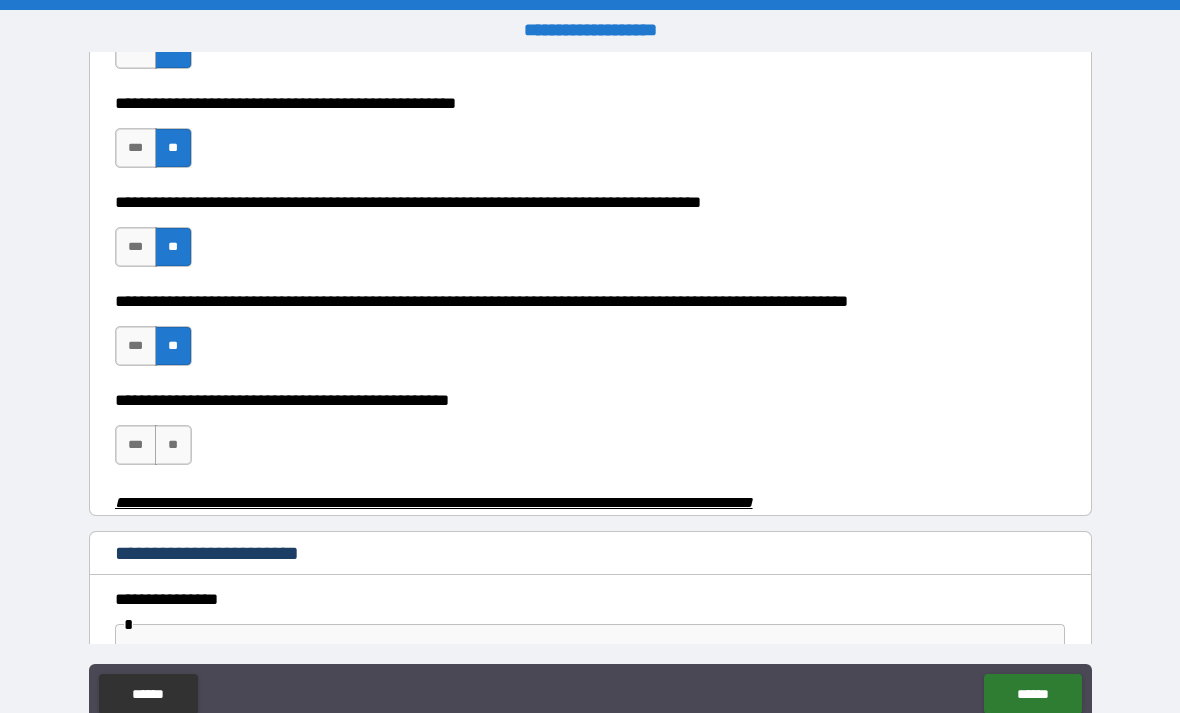 click on "***" at bounding box center [136, 445] 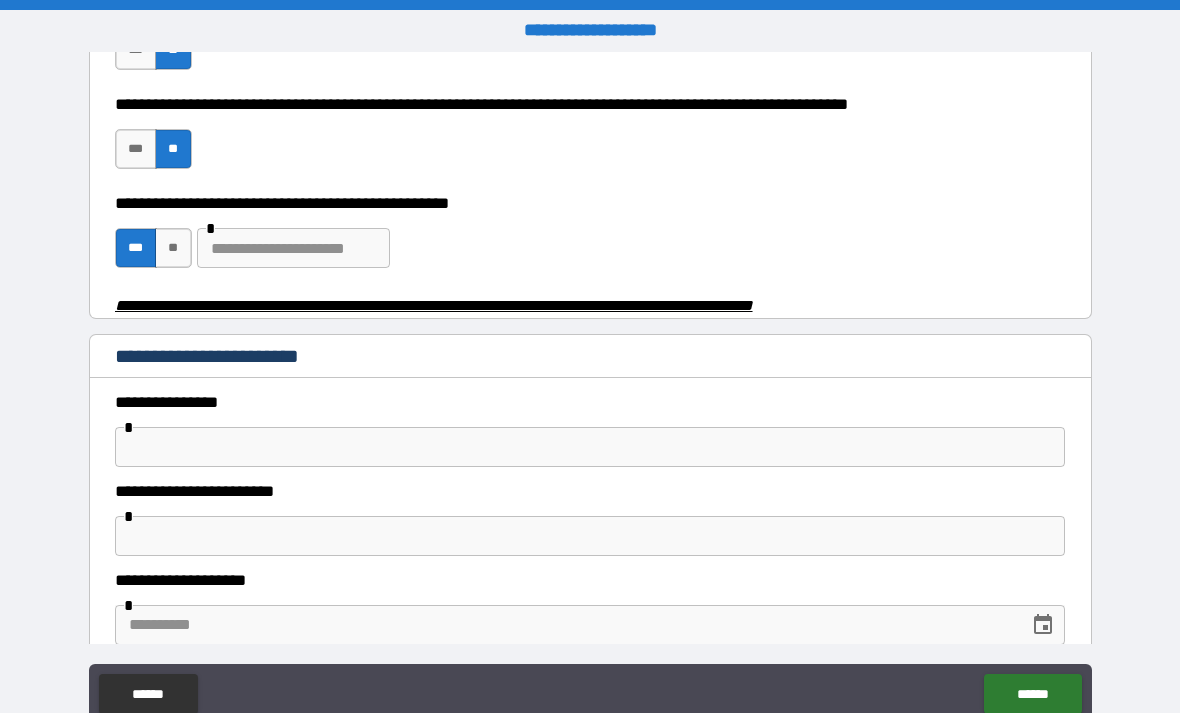 scroll, scrollTop: 731, scrollLeft: 0, axis: vertical 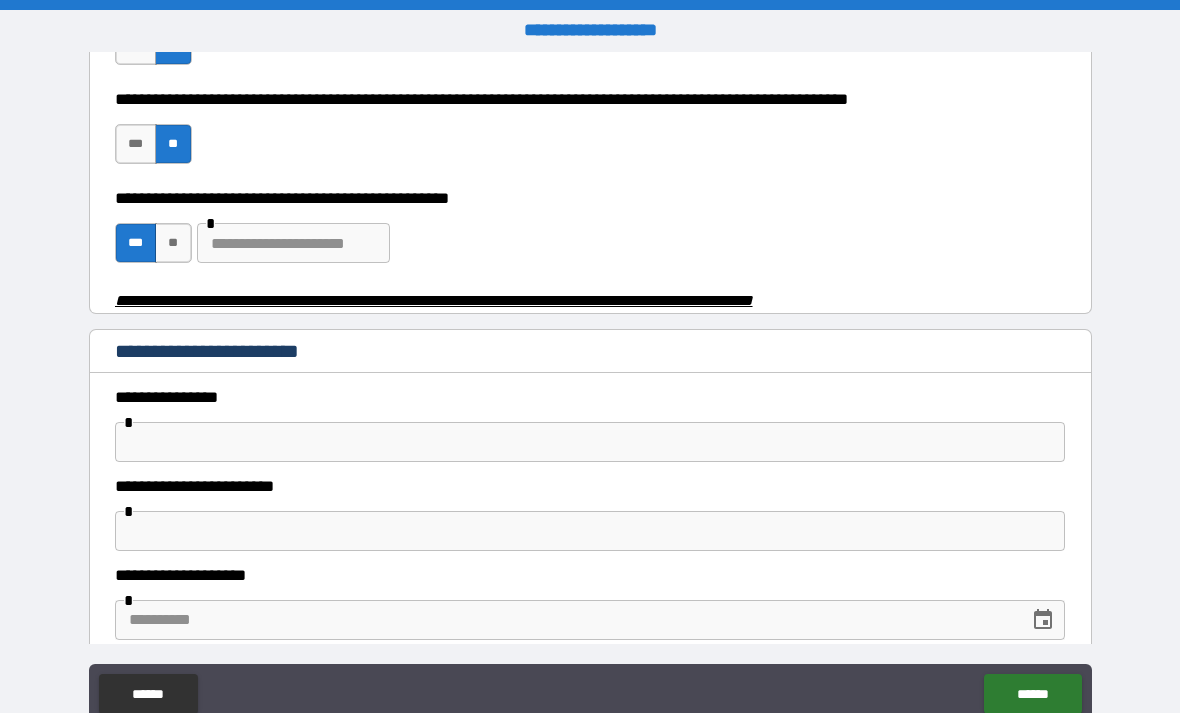 click at bounding box center [590, 442] 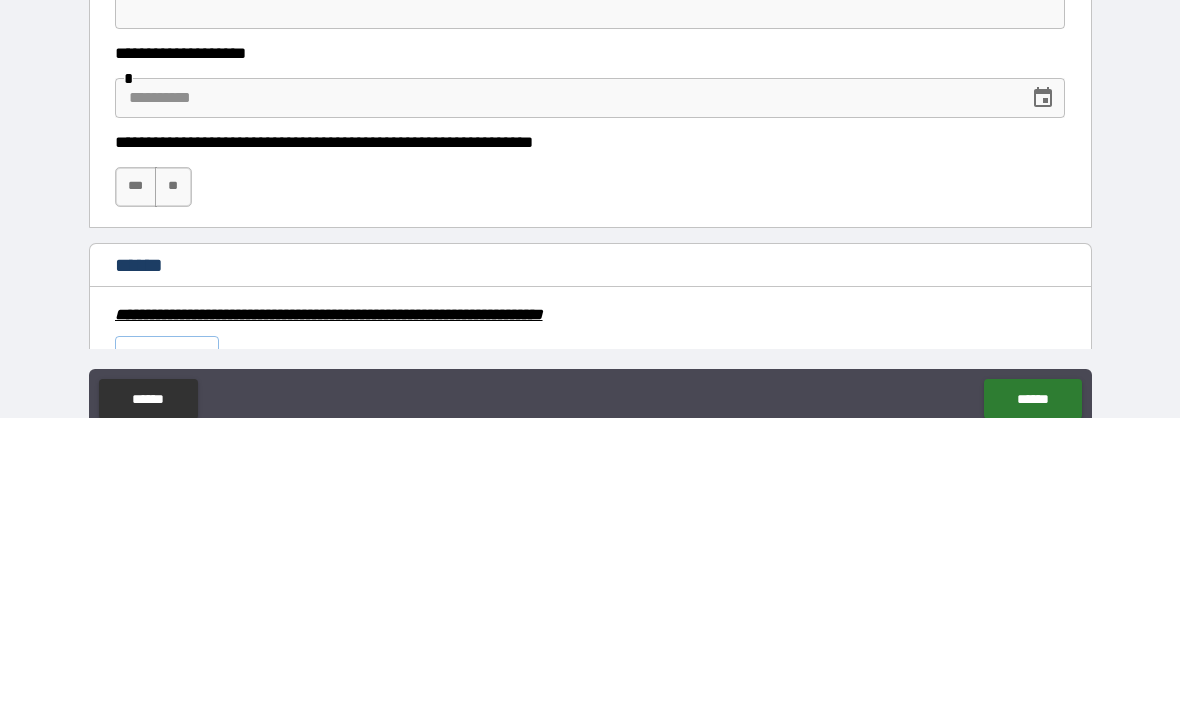 scroll, scrollTop: 959, scrollLeft: 0, axis: vertical 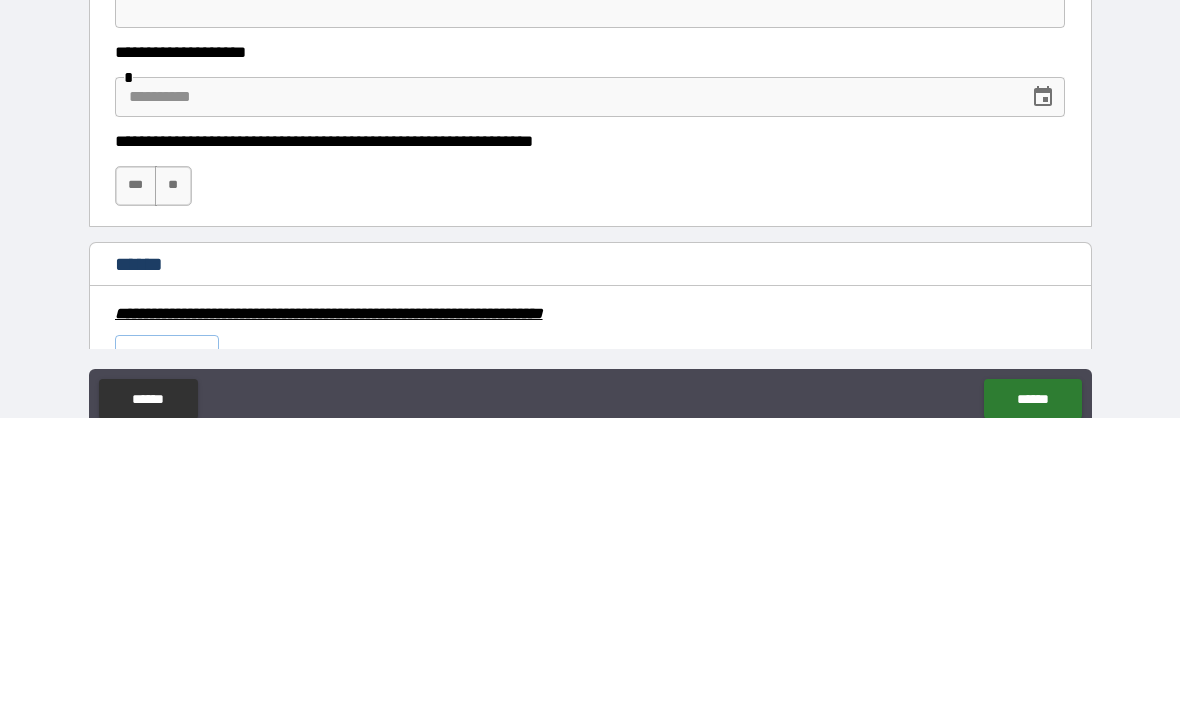 click on "***" at bounding box center (136, 481) 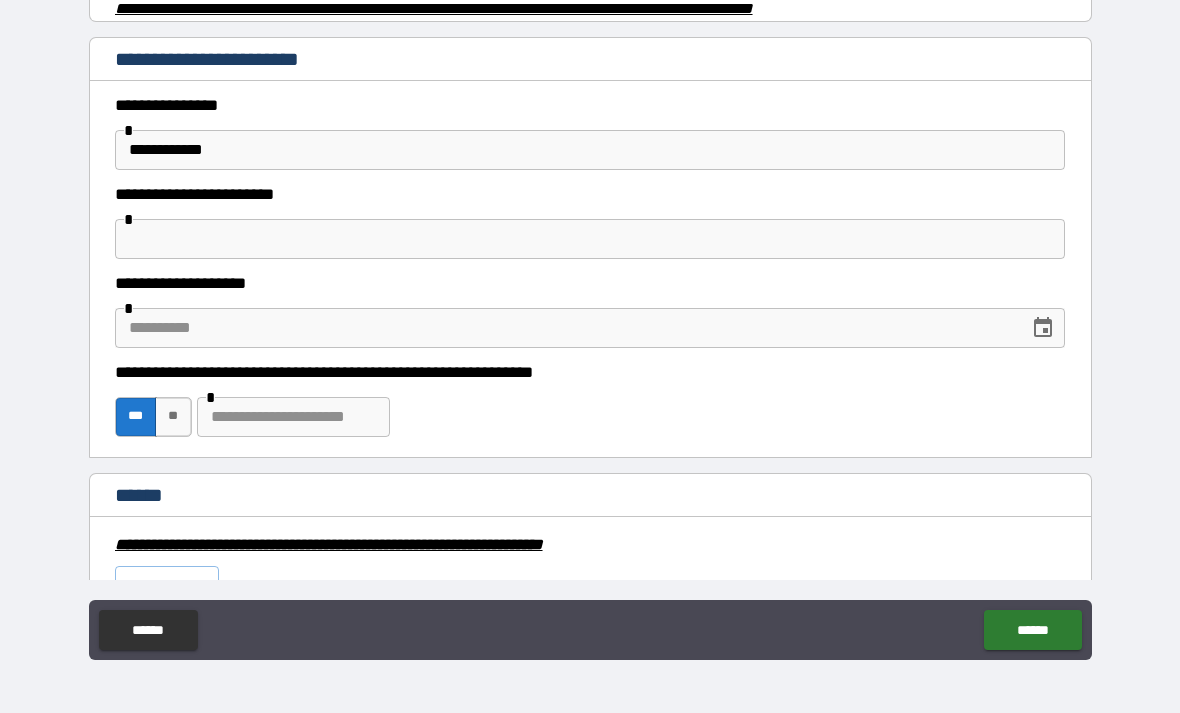 click on "**********" at bounding box center [590, 150] 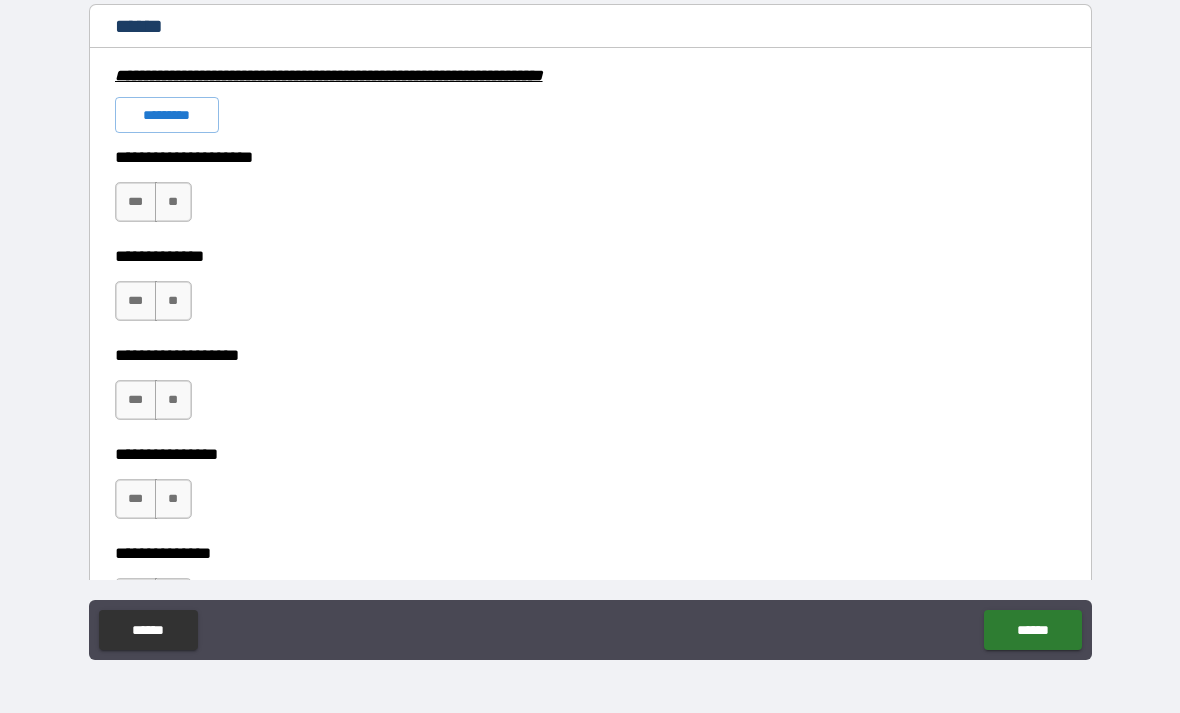 scroll, scrollTop: 1429, scrollLeft: 0, axis: vertical 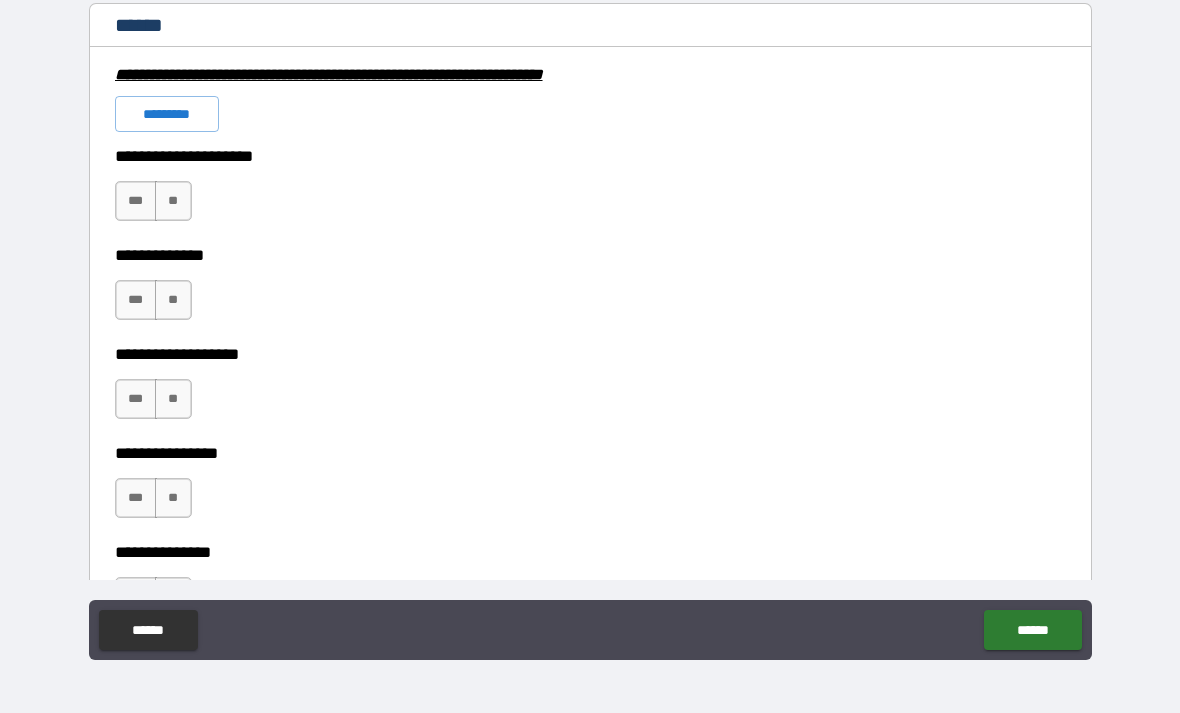 type on "**********" 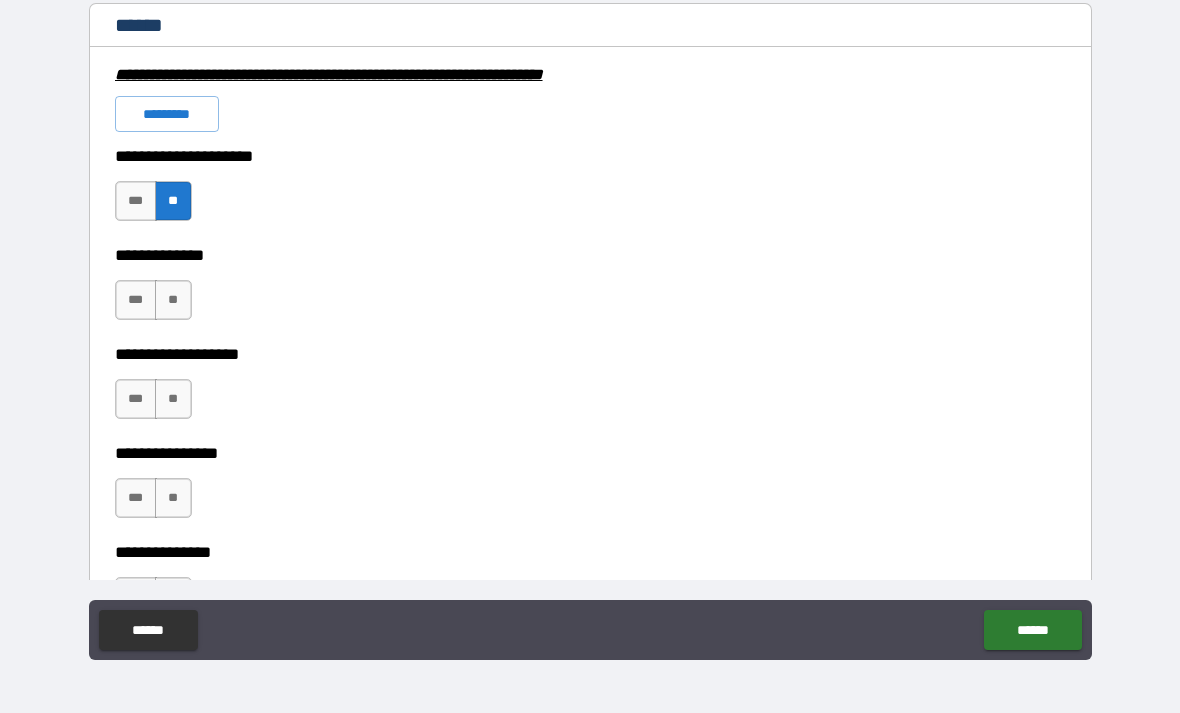 click on "**" at bounding box center [173, 300] 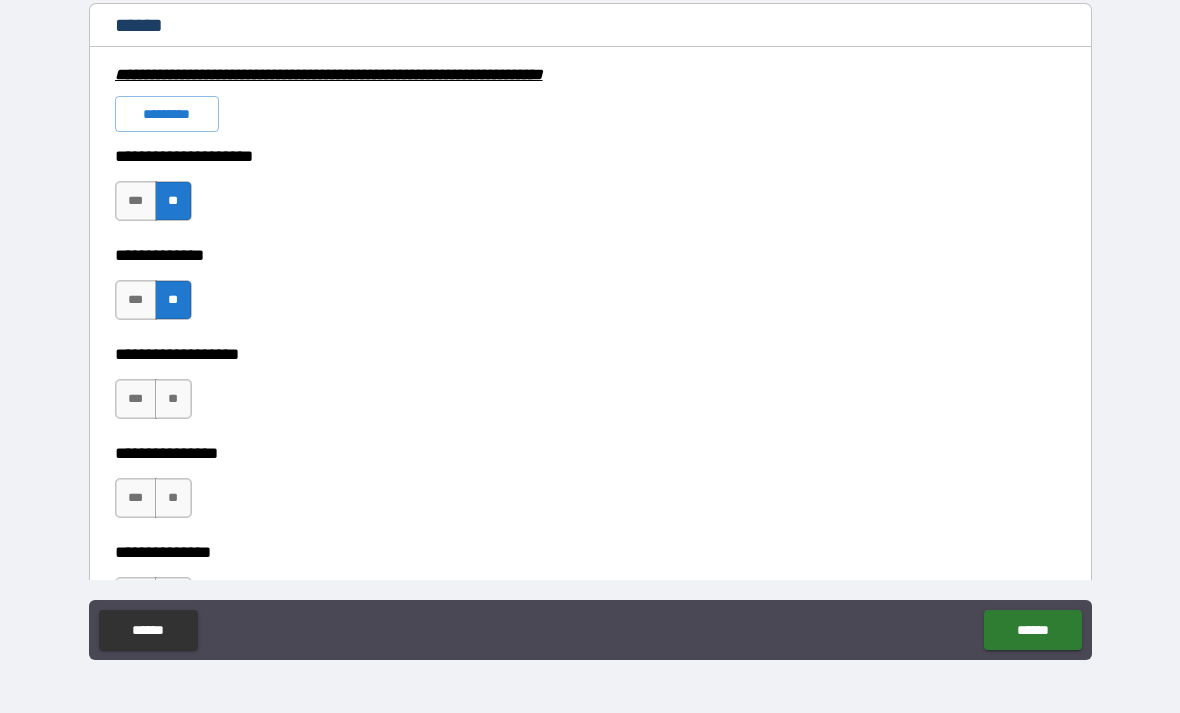 click on "**" at bounding box center (173, 399) 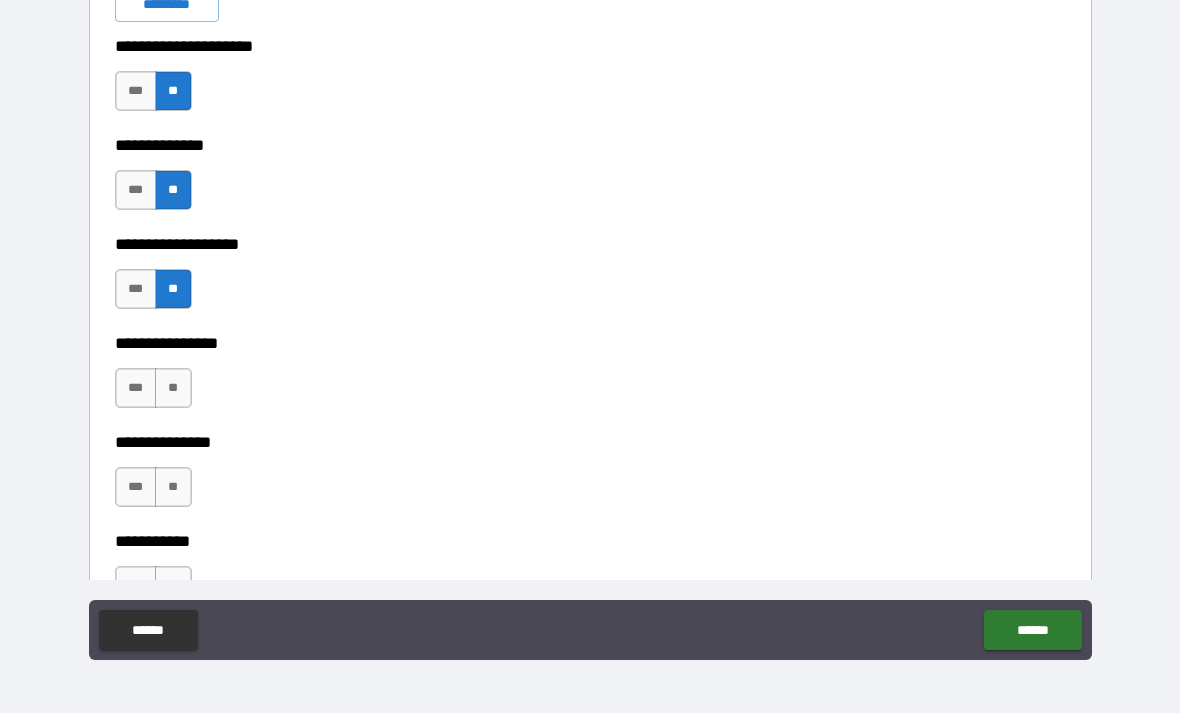 scroll, scrollTop: 1594, scrollLeft: 0, axis: vertical 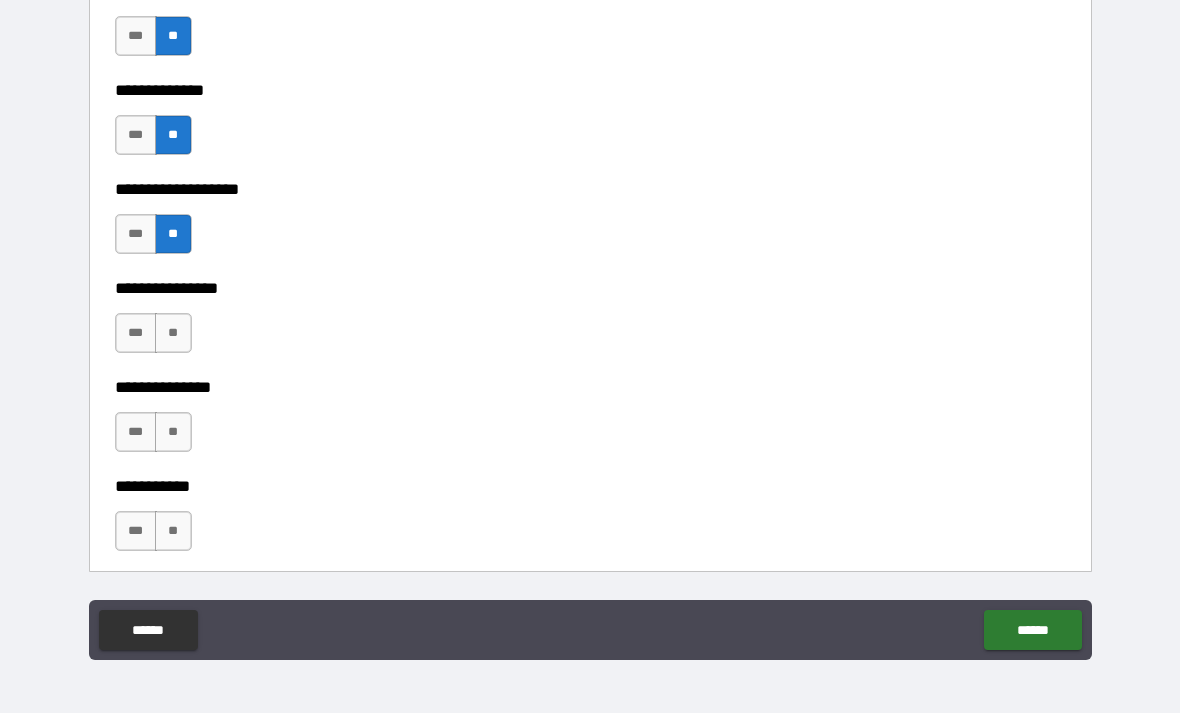 click on "**" at bounding box center (173, 333) 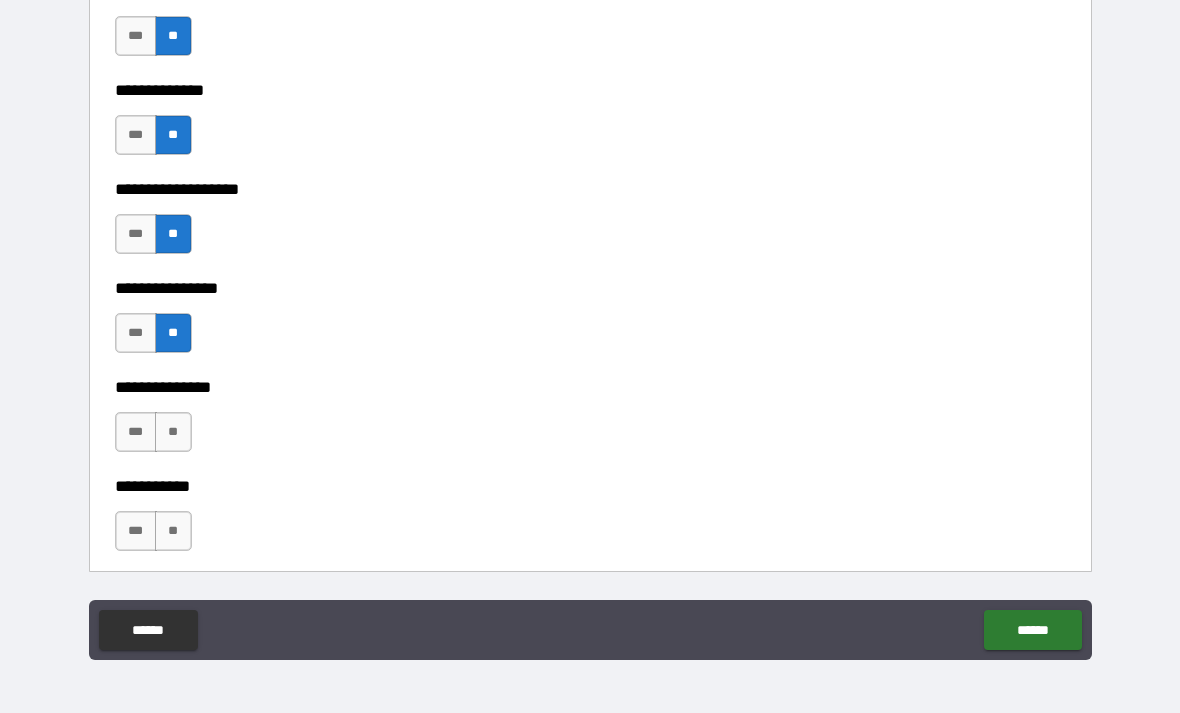 click on "**" at bounding box center [173, 432] 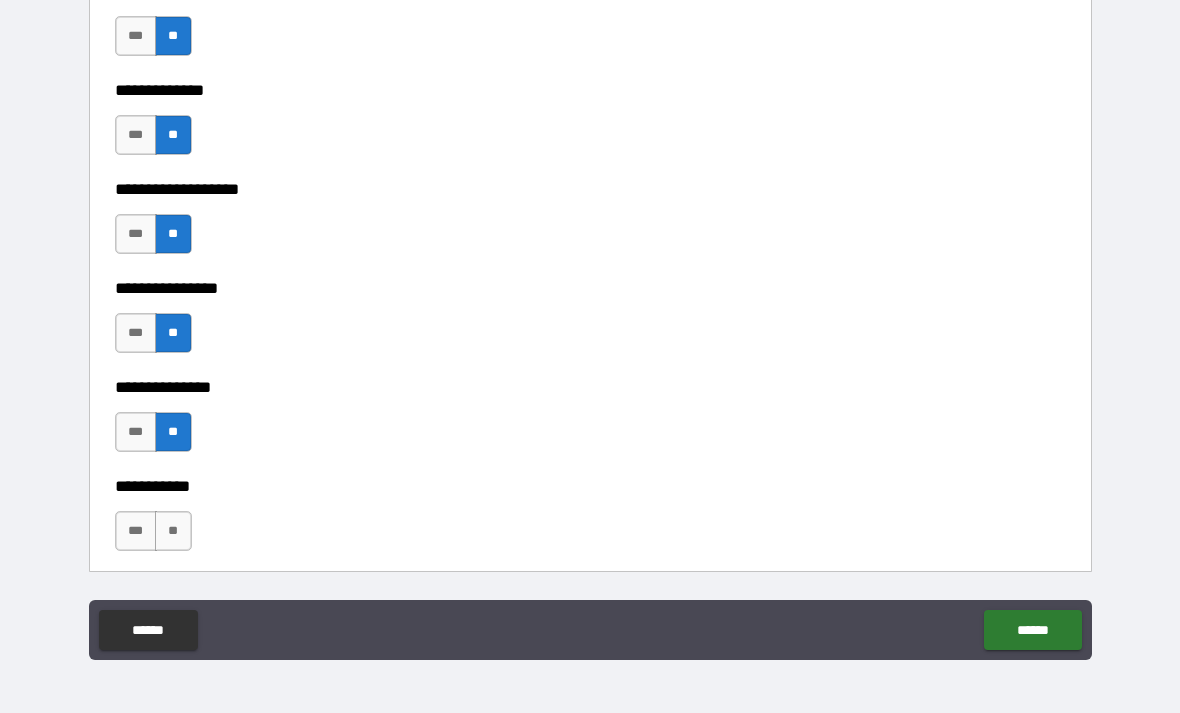 click on "**" at bounding box center (173, 531) 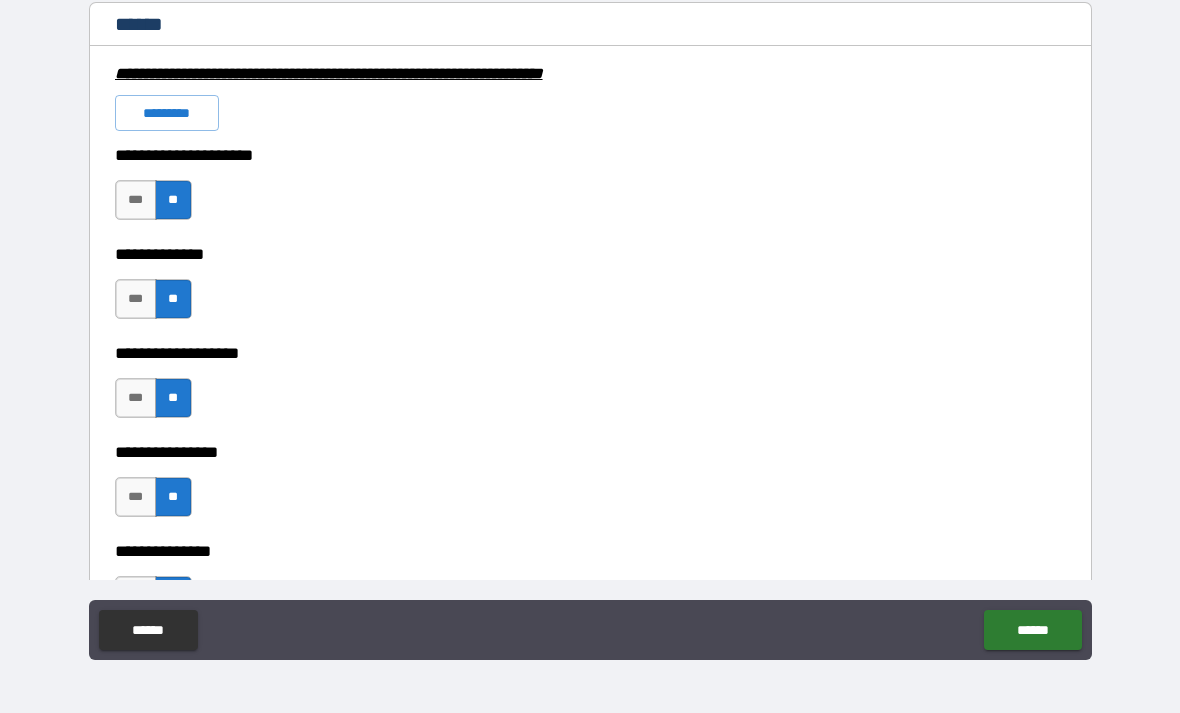 scroll, scrollTop: 1421, scrollLeft: 0, axis: vertical 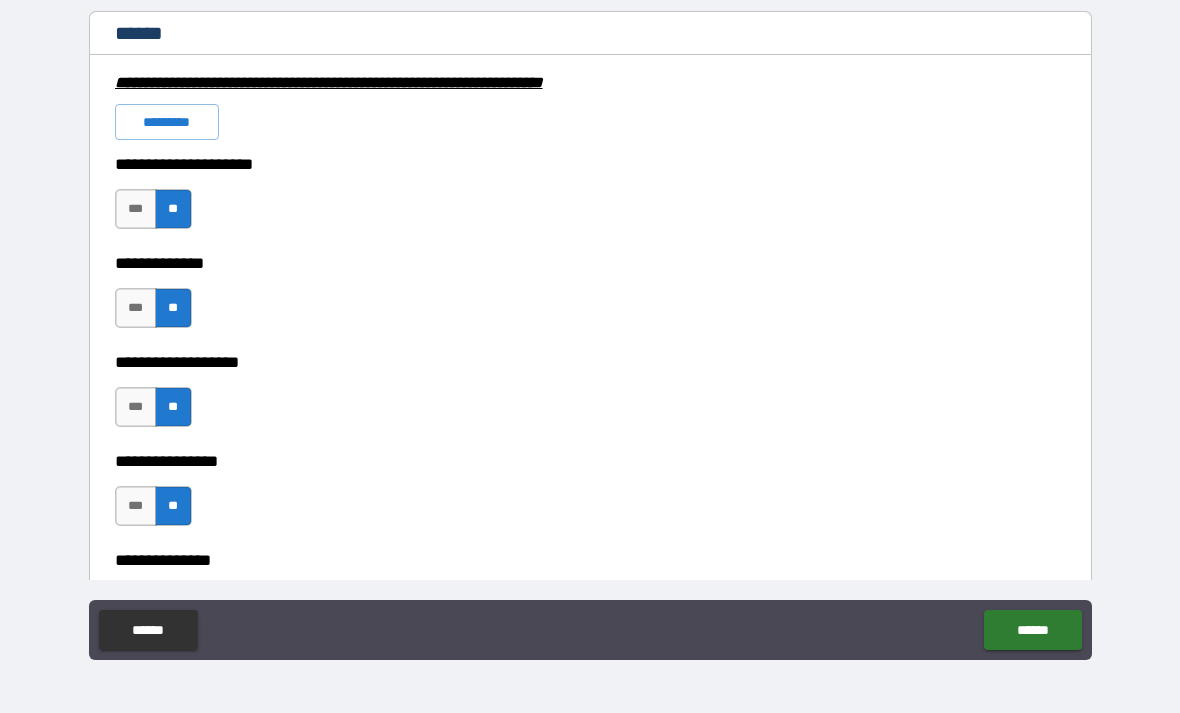 click on "*********" at bounding box center (167, 122) 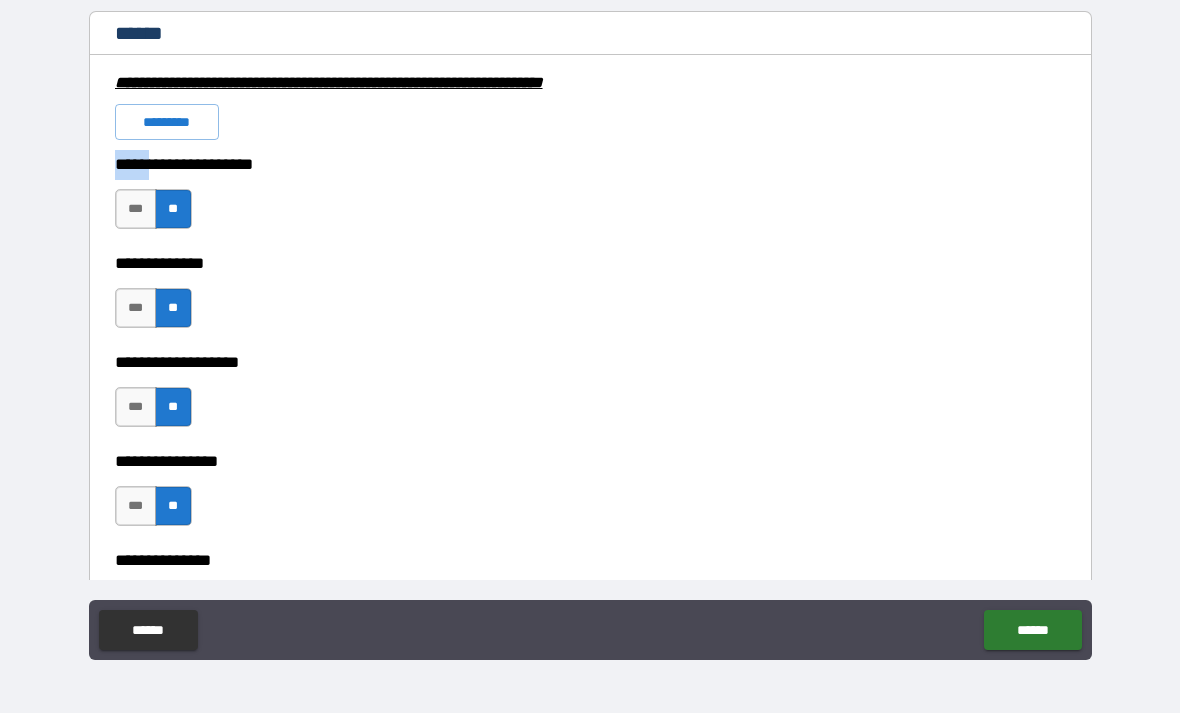 click on "**********" at bounding box center (590, 263) 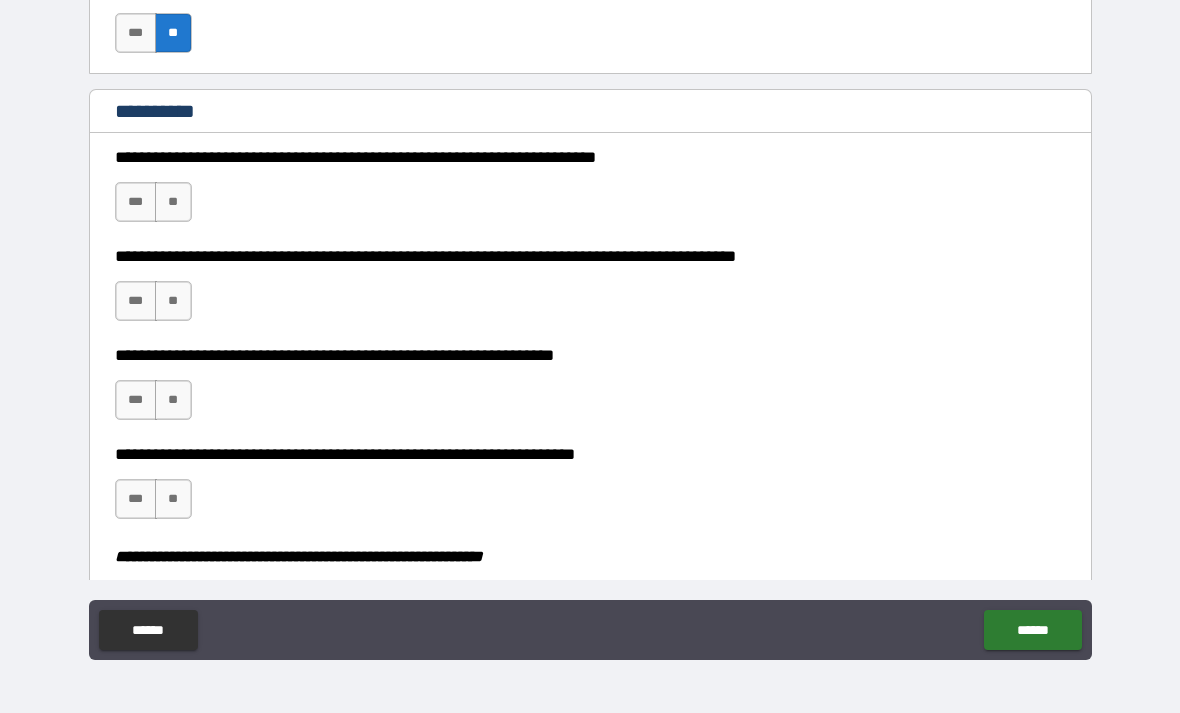 scroll, scrollTop: 2094, scrollLeft: 0, axis: vertical 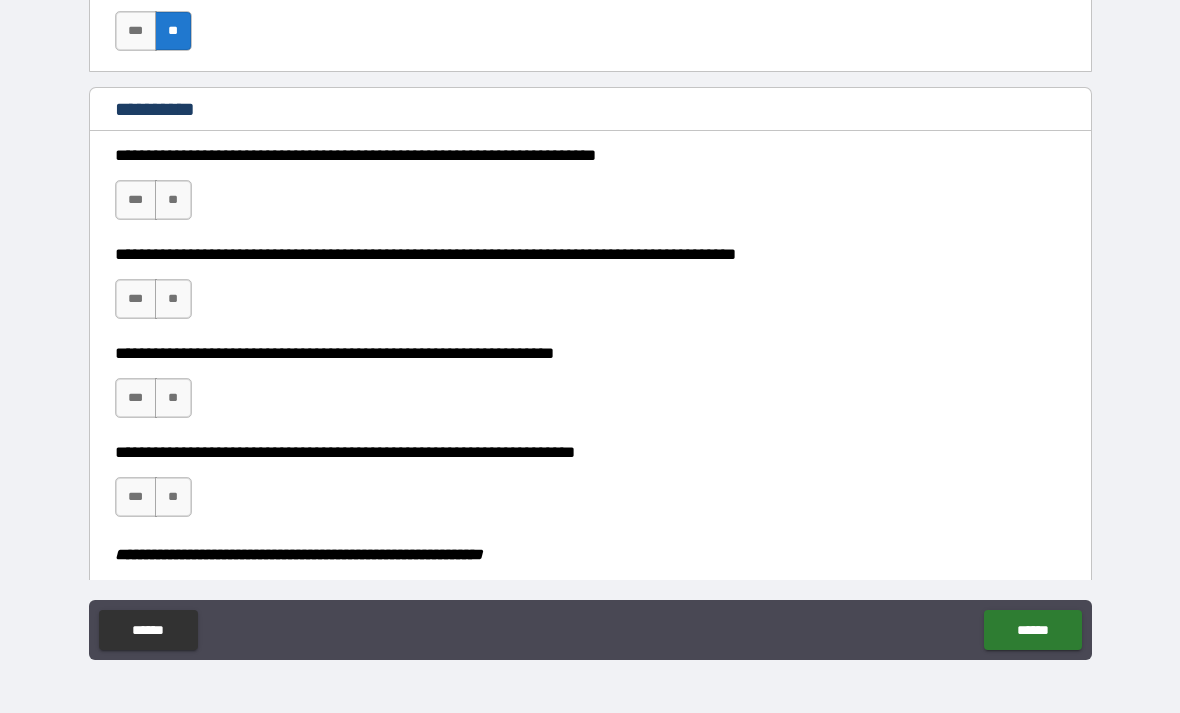 click on "***" at bounding box center [136, 200] 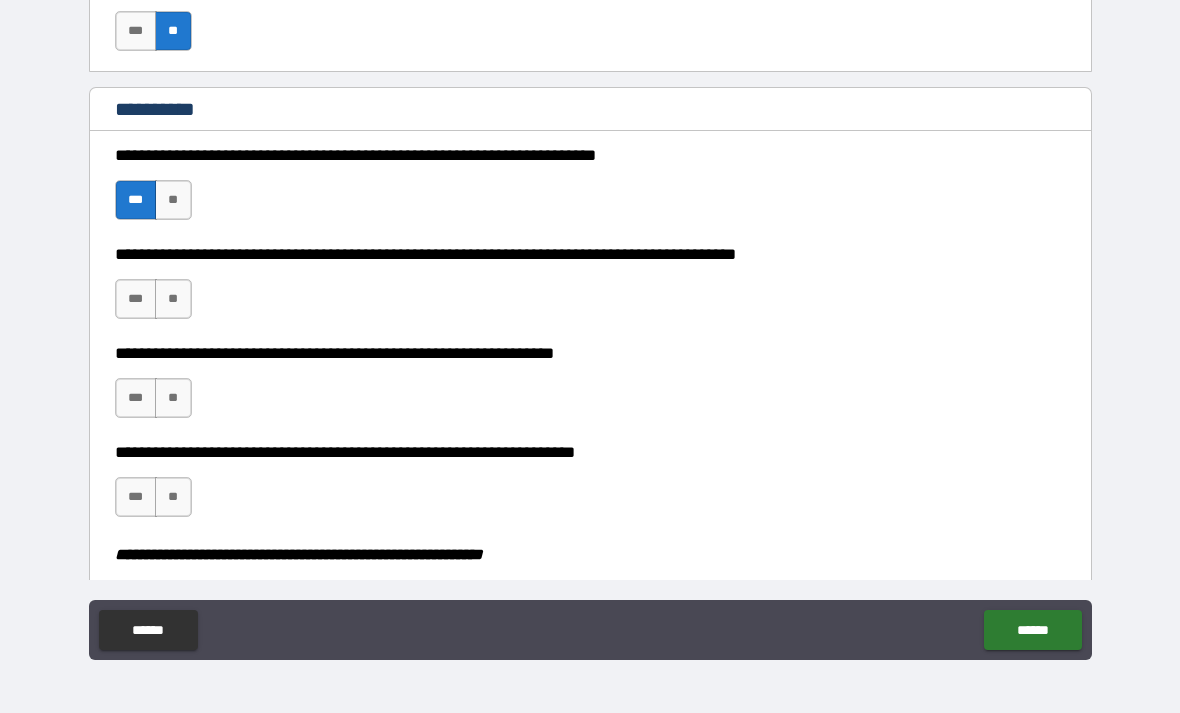 click on "**" at bounding box center [173, 299] 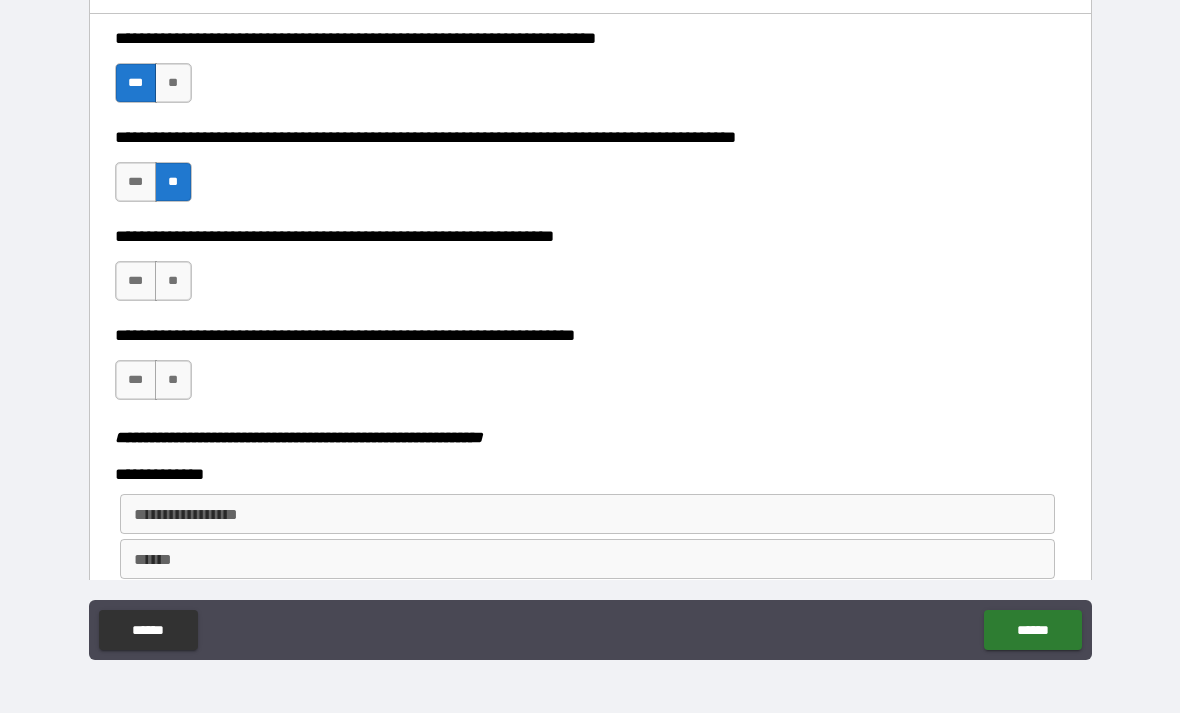 scroll, scrollTop: 2212, scrollLeft: 0, axis: vertical 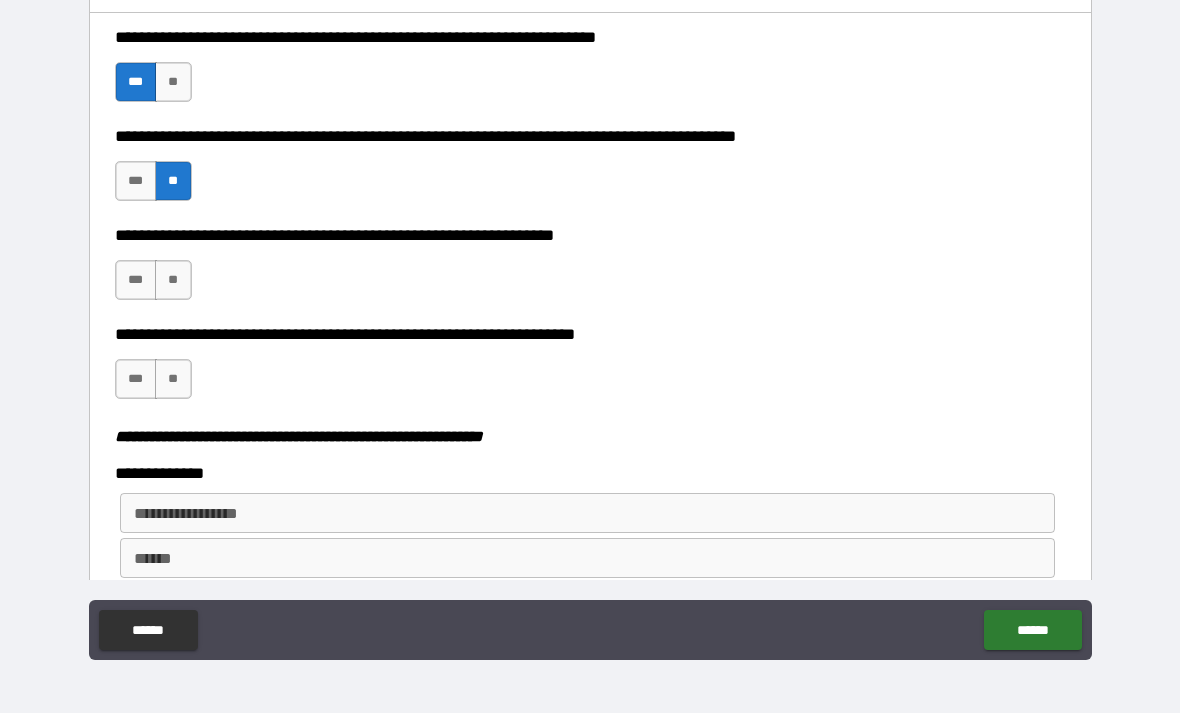 click on "**" at bounding box center [173, 280] 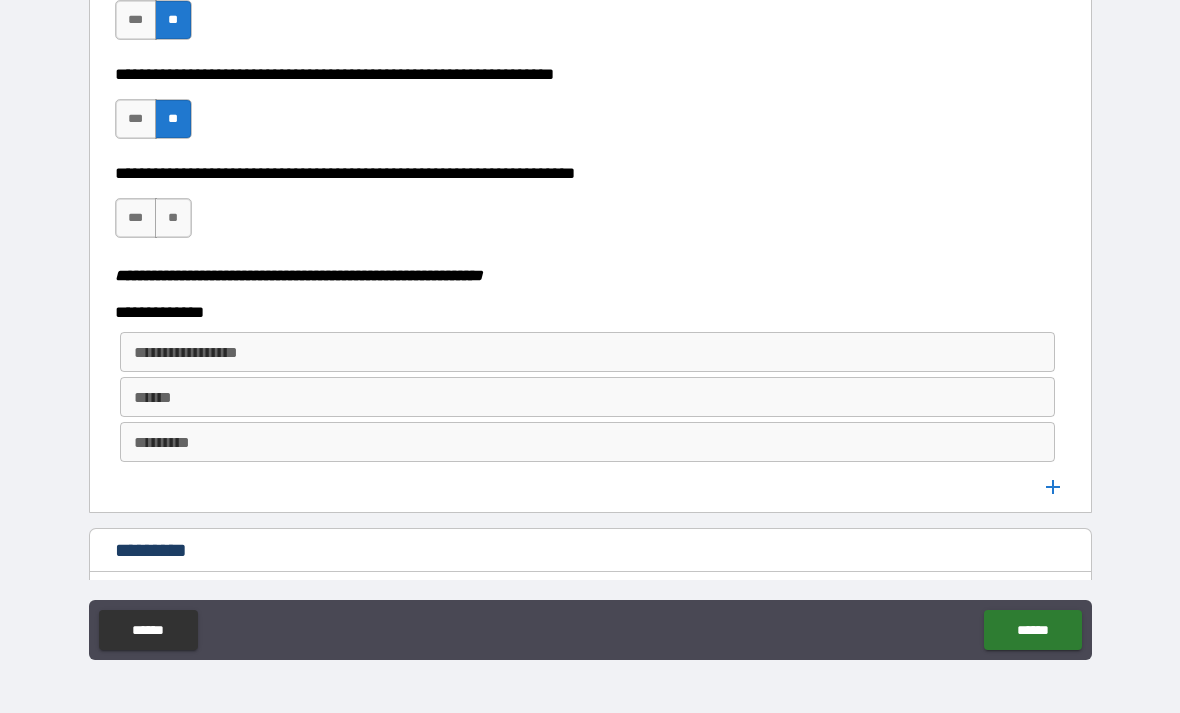 scroll, scrollTop: 2377, scrollLeft: 0, axis: vertical 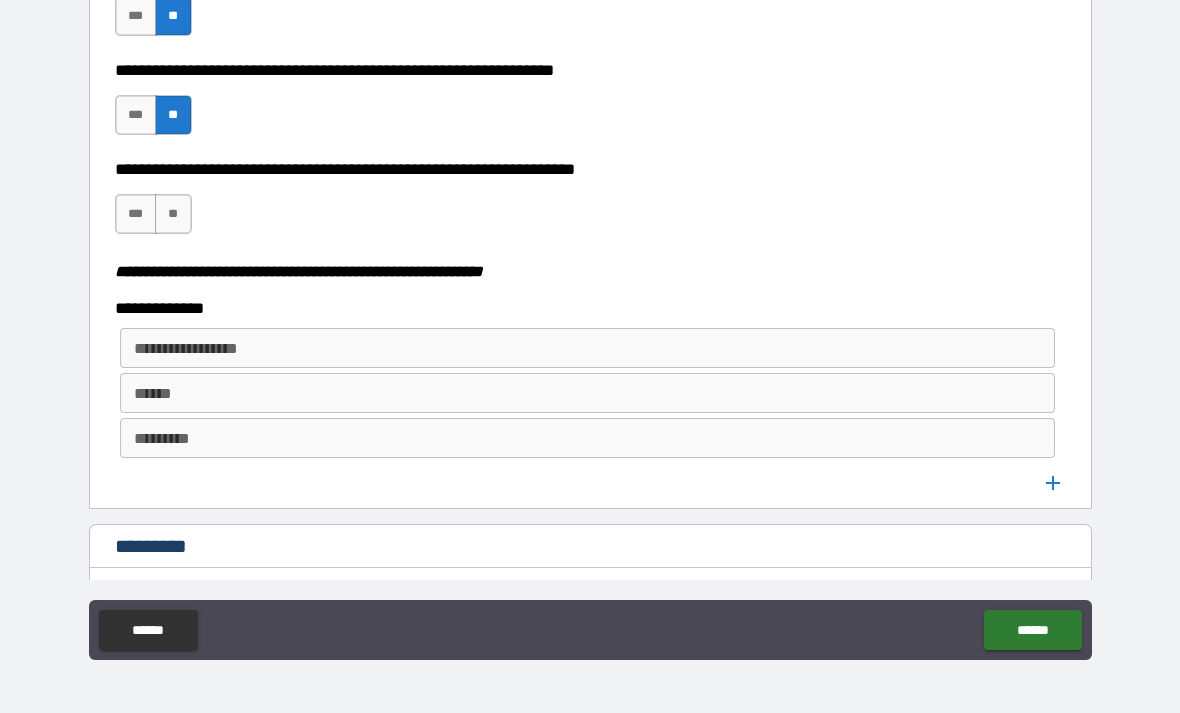 click on "***" at bounding box center (136, 214) 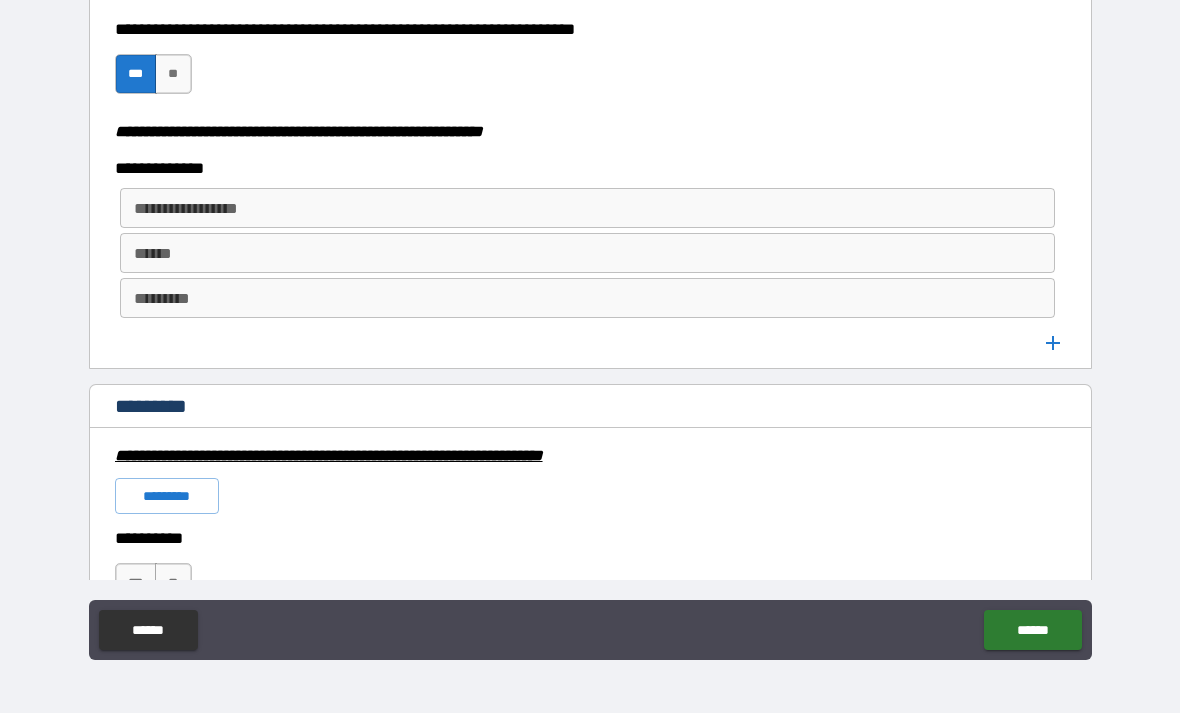 scroll, scrollTop: 2518, scrollLeft: 0, axis: vertical 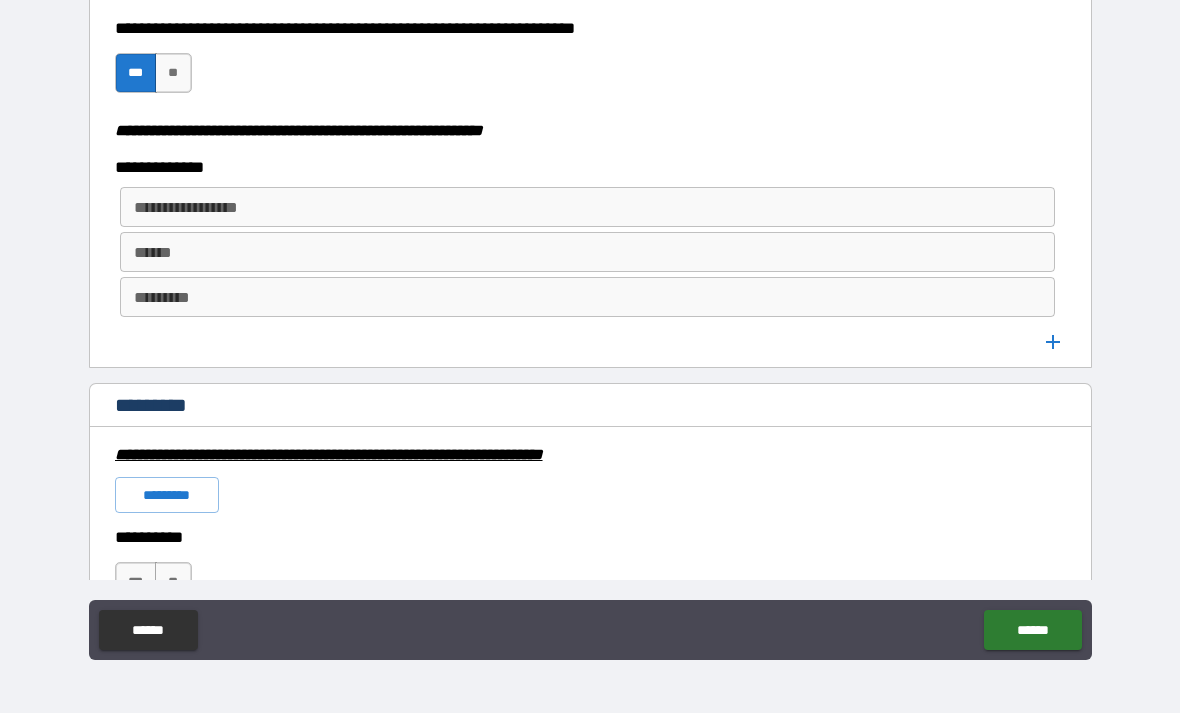 click on "**********" at bounding box center (588, 207) 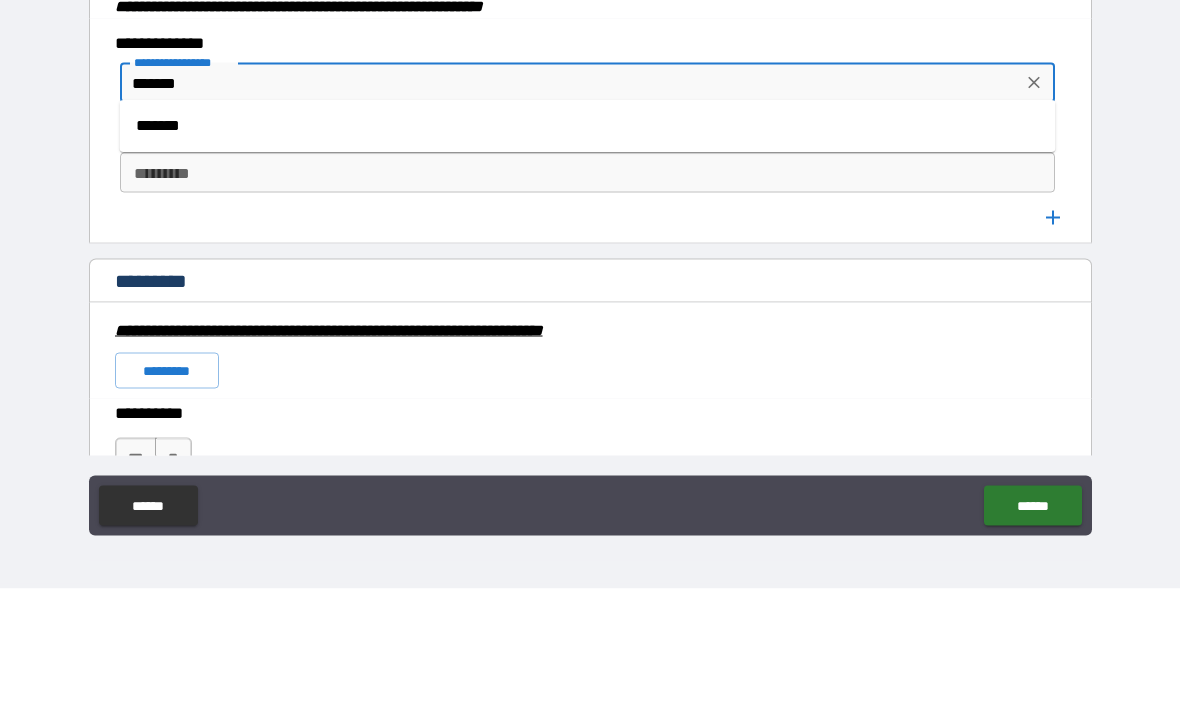 type on "*******" 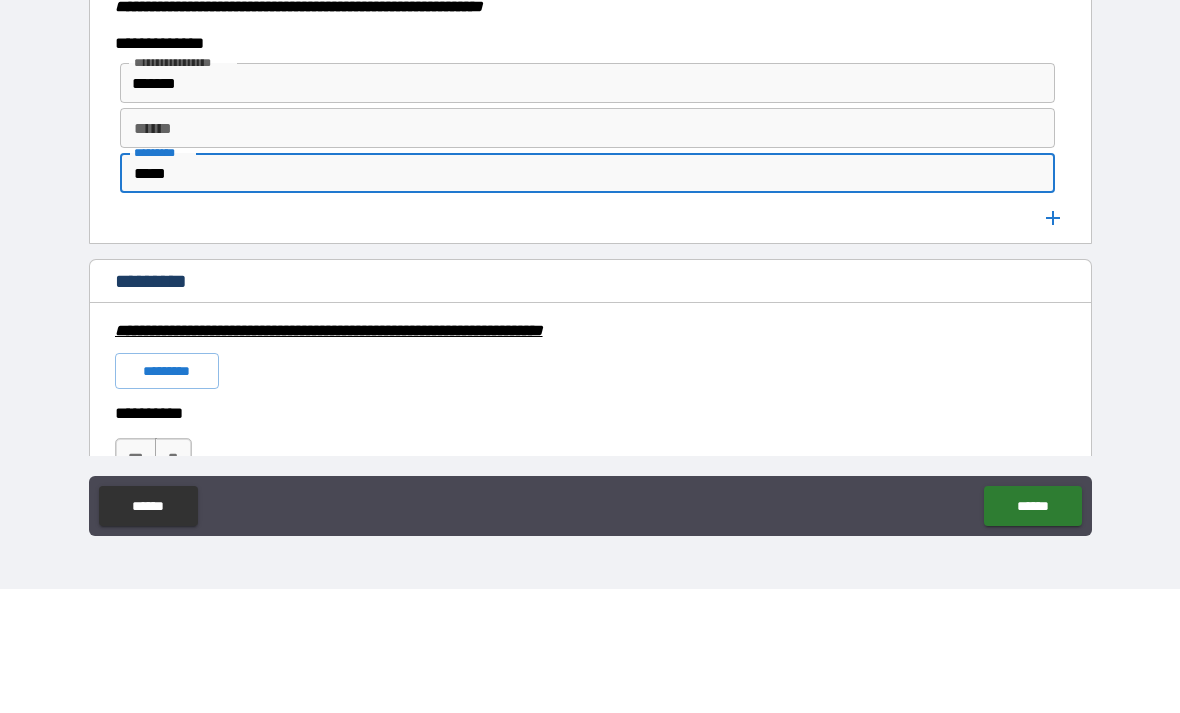 type on "*****" 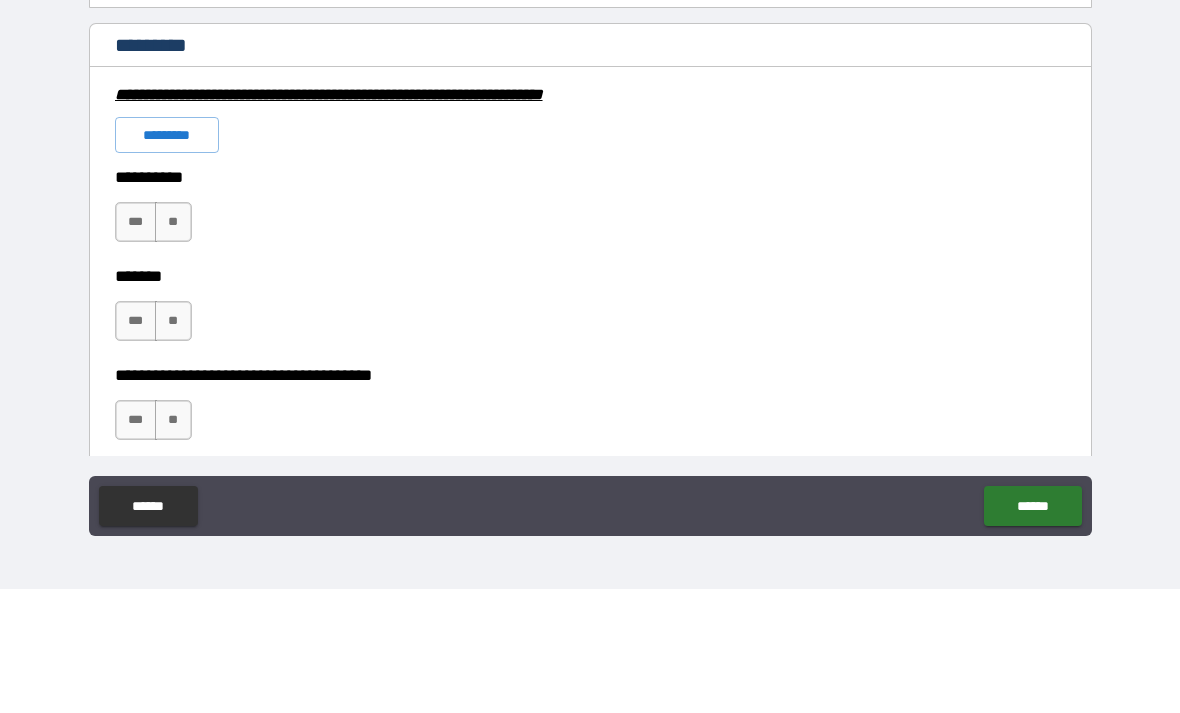 scroll, scrollTop: 2753, scrollLeft: 0, axis: vertical 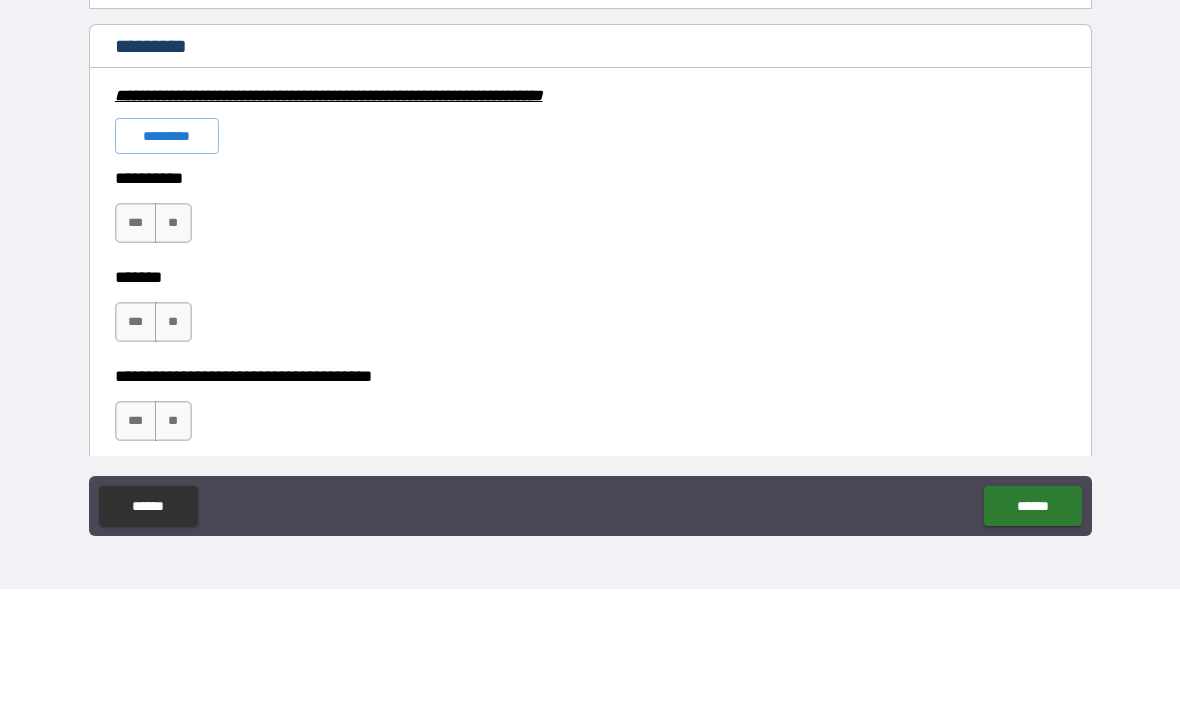 type on "****" 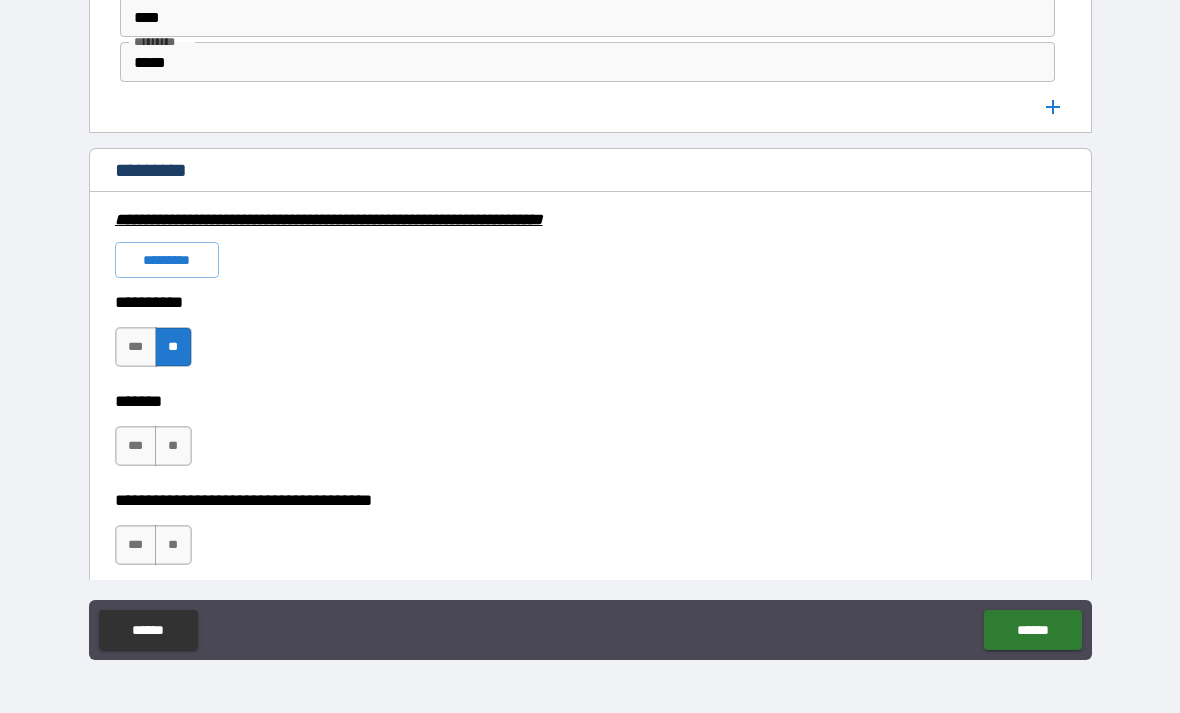 click on "***" at bounding box center (136, 446) 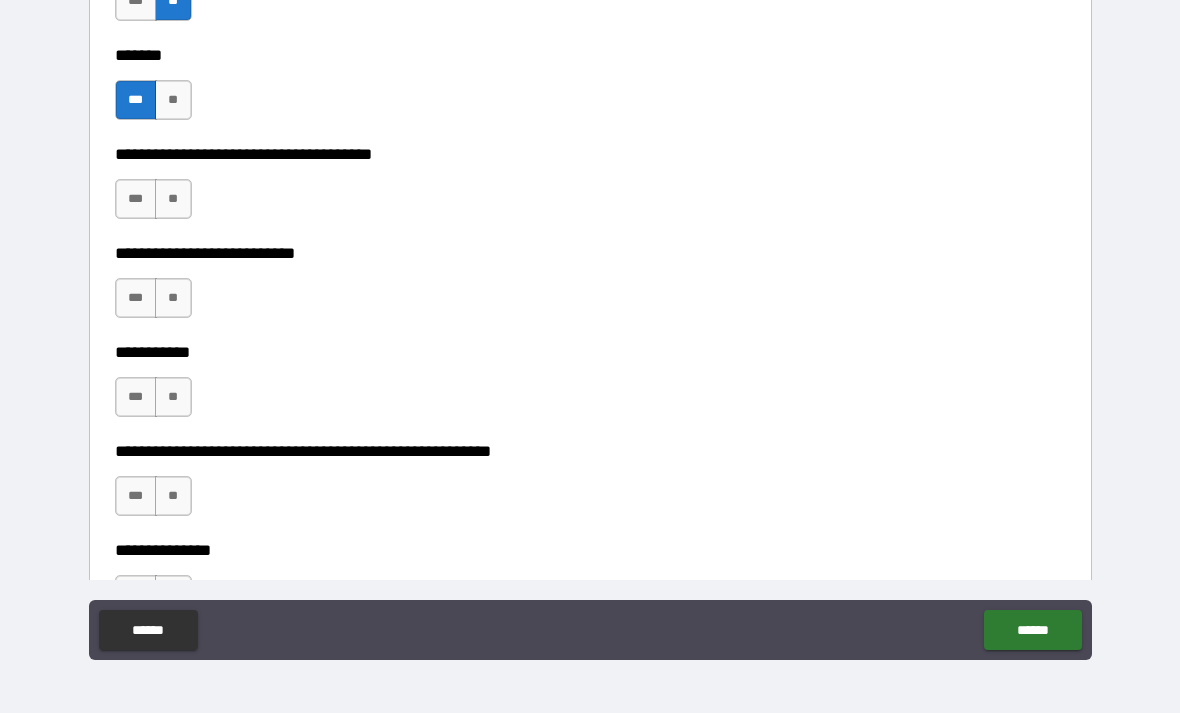 scroll, scrollTop: 3098, scrollLeft: 0, axis: vertical 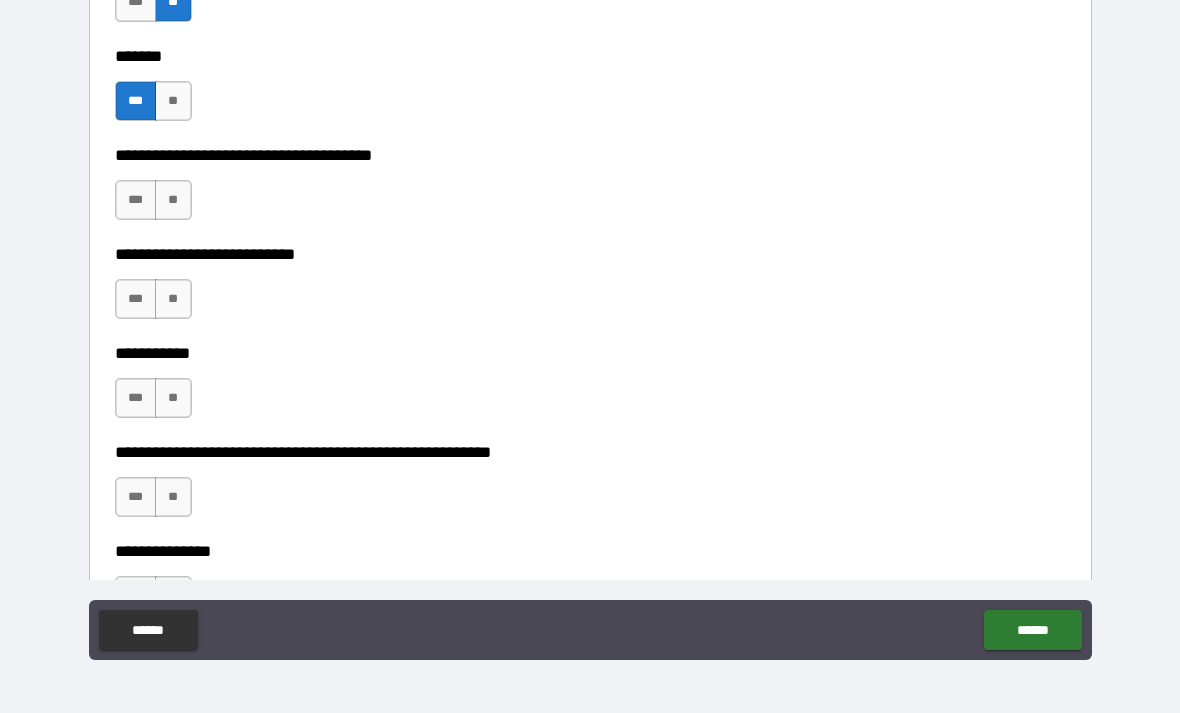 click on "**" at bounding box center (173, 200) 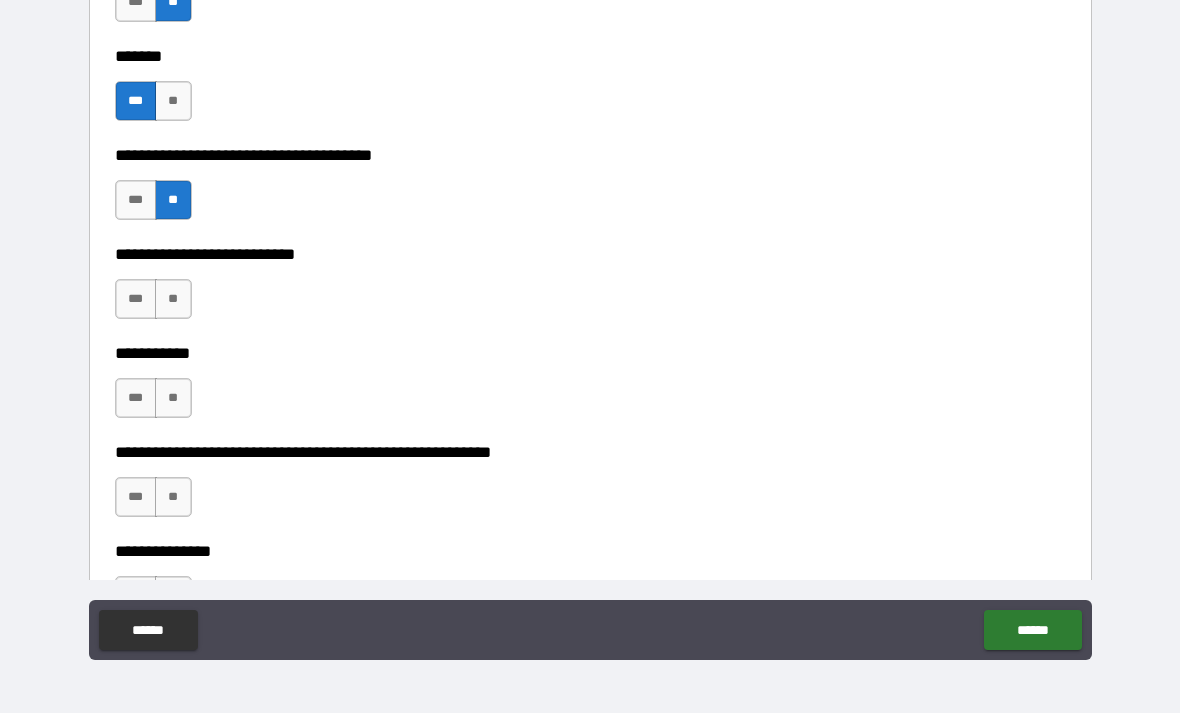 click on "**" at bounding box center [173, 299] 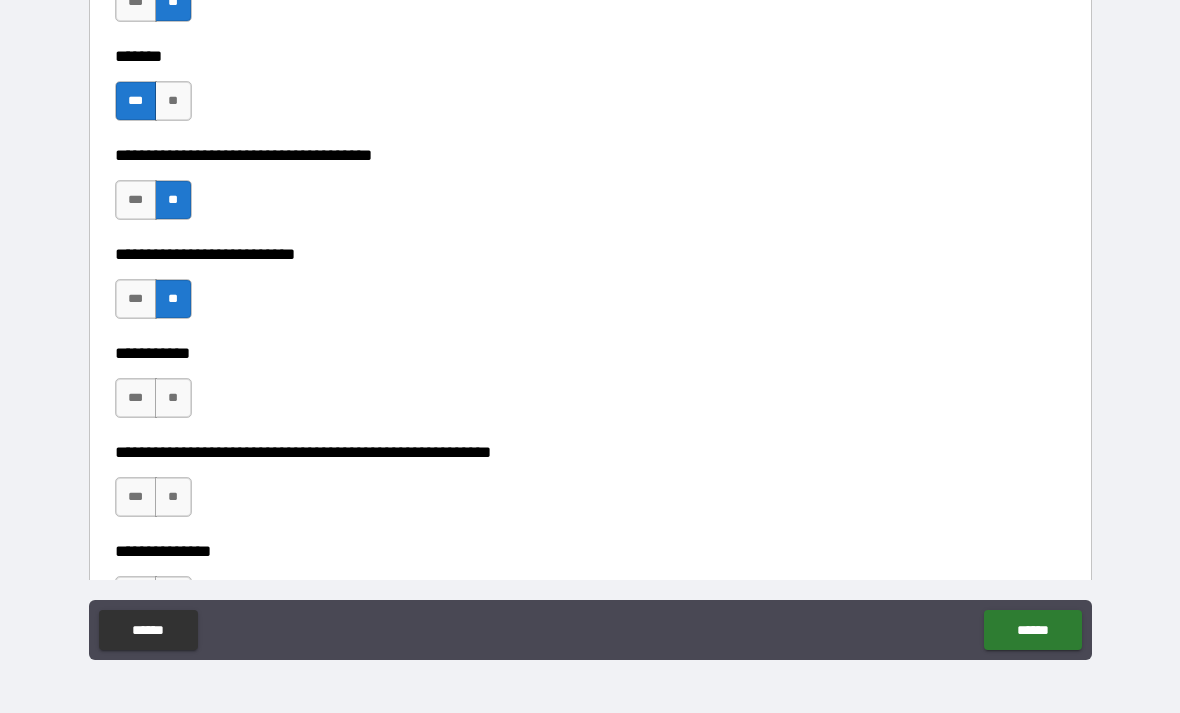 click on "**" at bounding box center (173, 398) 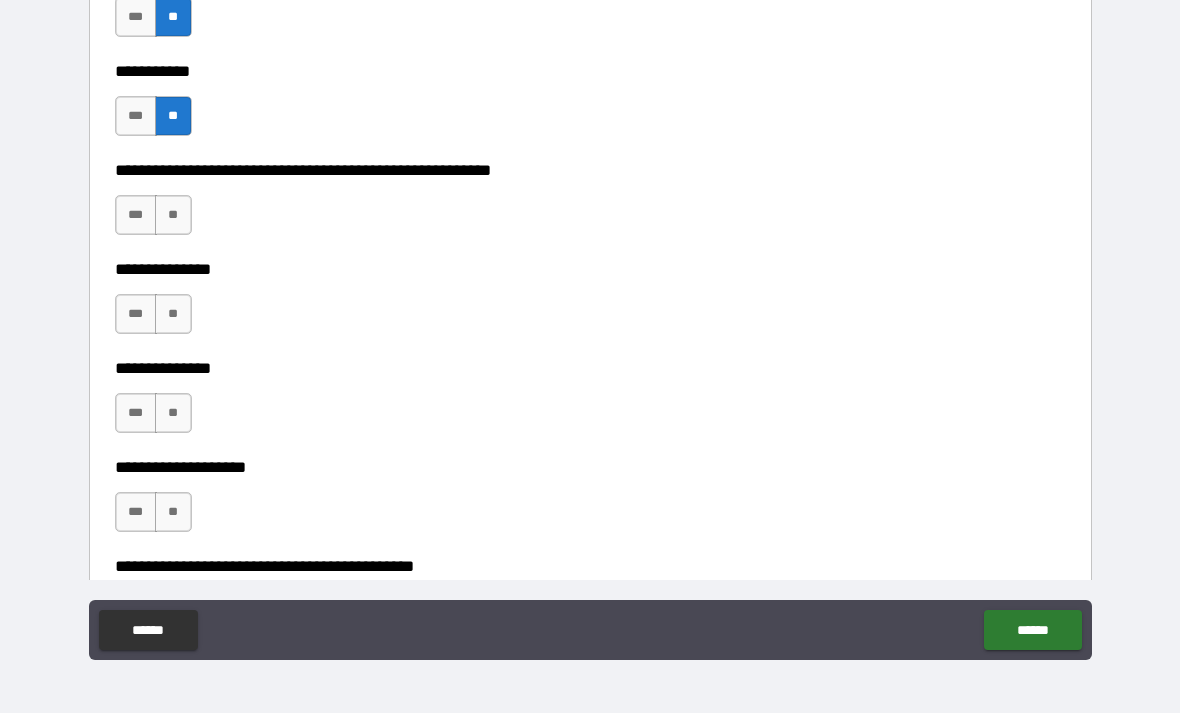 scroll, scrollTop: 3377, scrollLeft: 0, axis: vertical 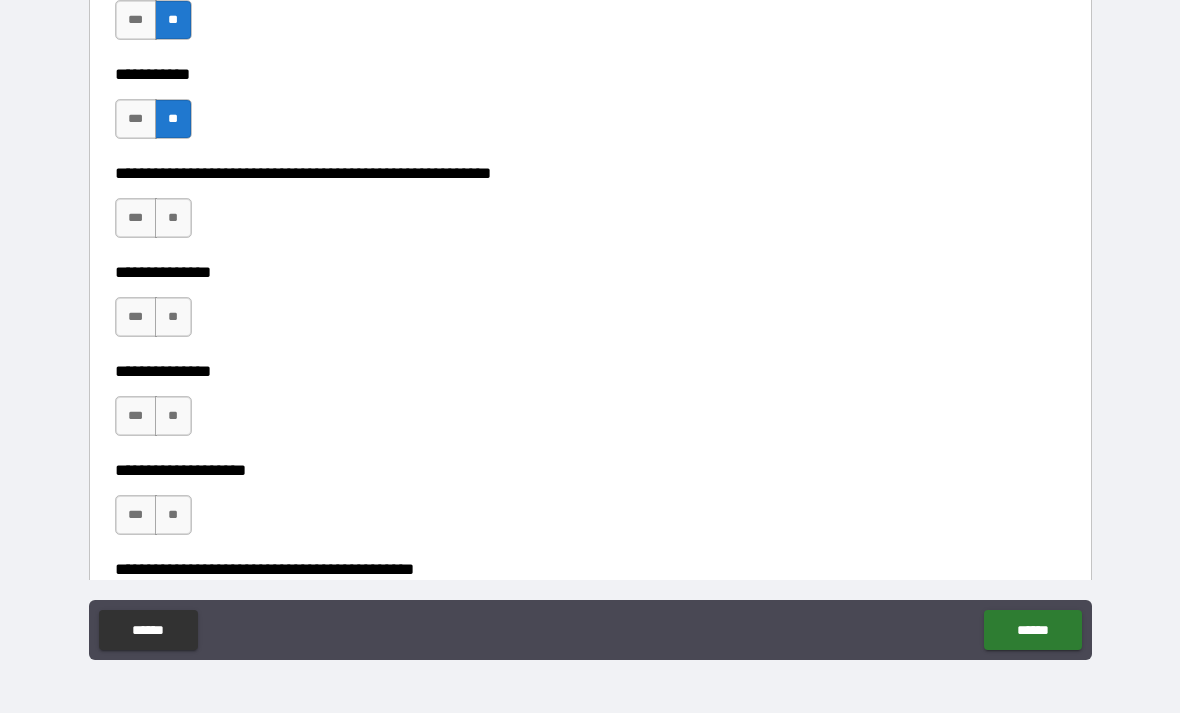 click on "**" at bounding box center [173, 218] 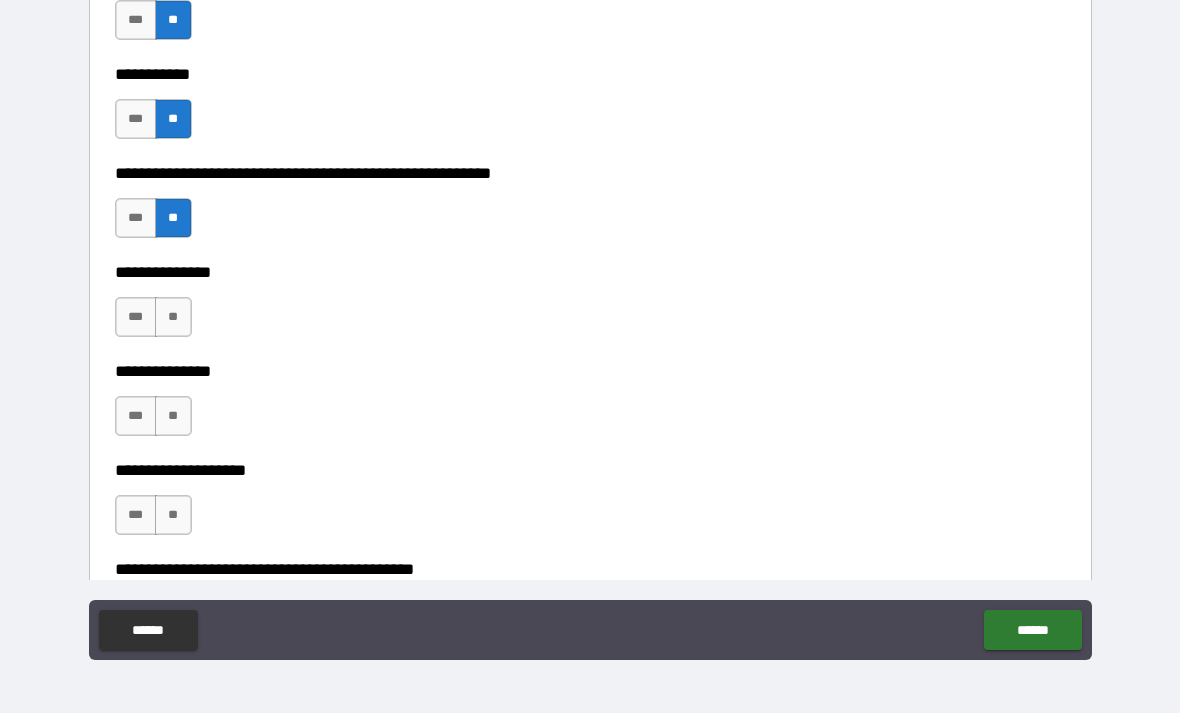 click on "**" at bounding box center [173, 317] 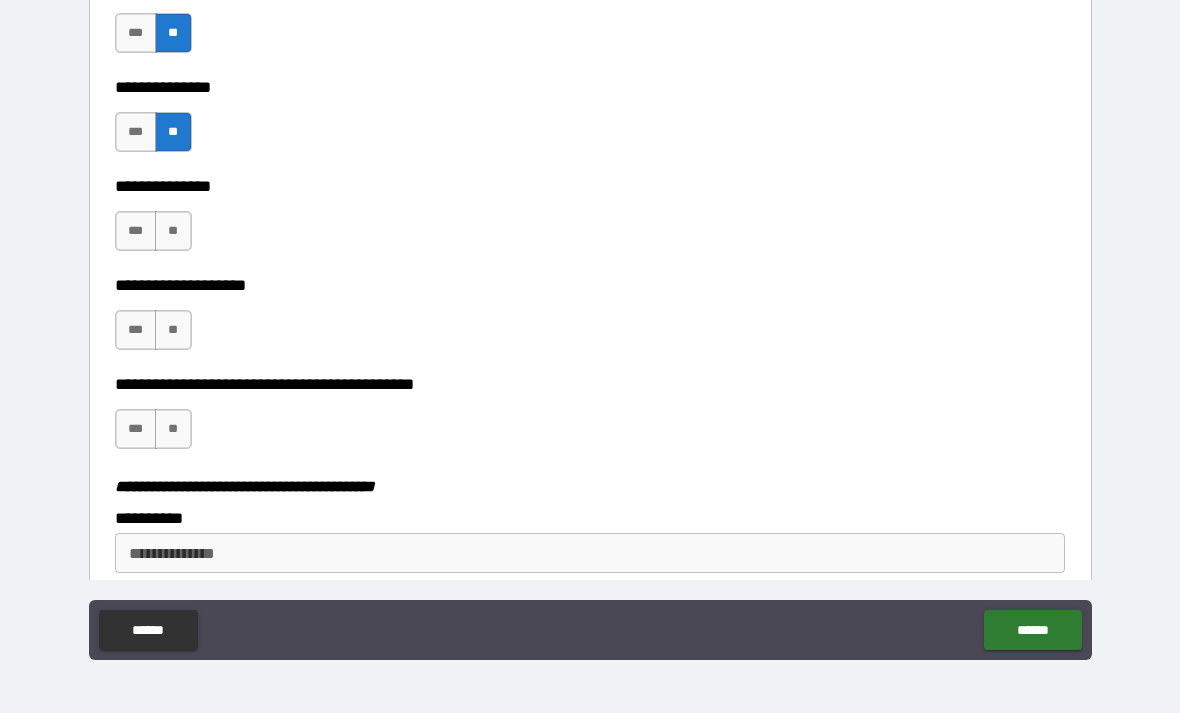 scroll, scrollTop: 3580, scrollLeft: 0, axis: vertical 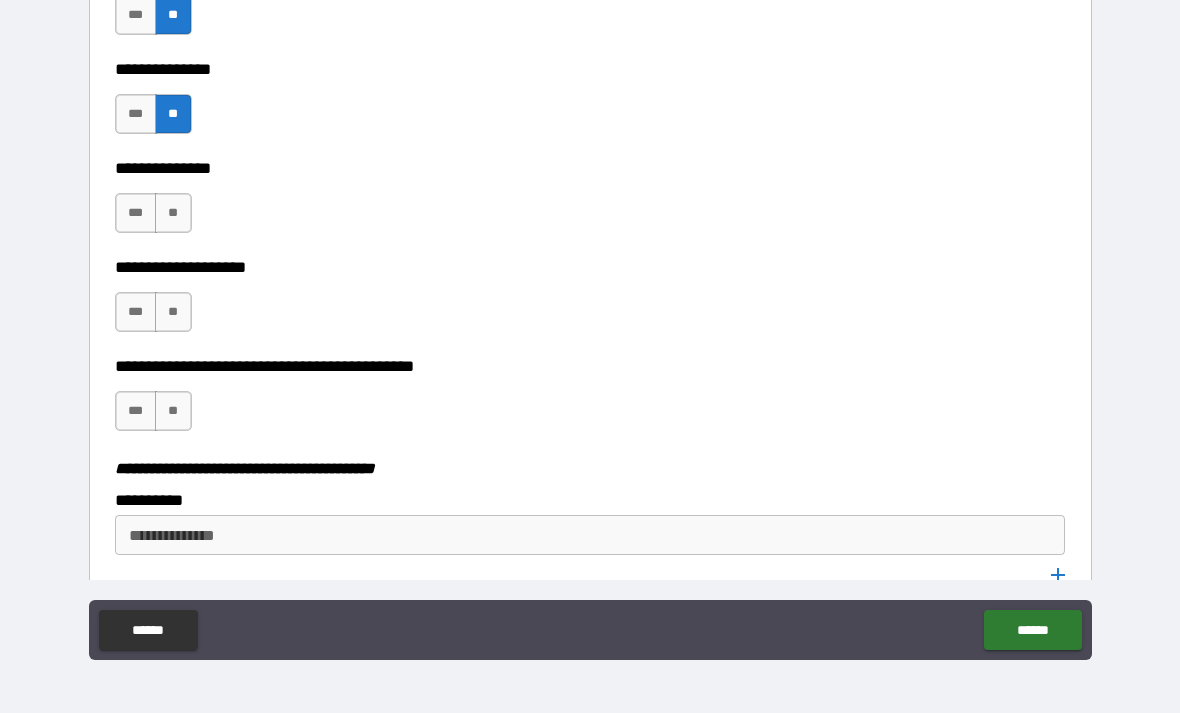 click on "**" at bounding box center (173, 213) 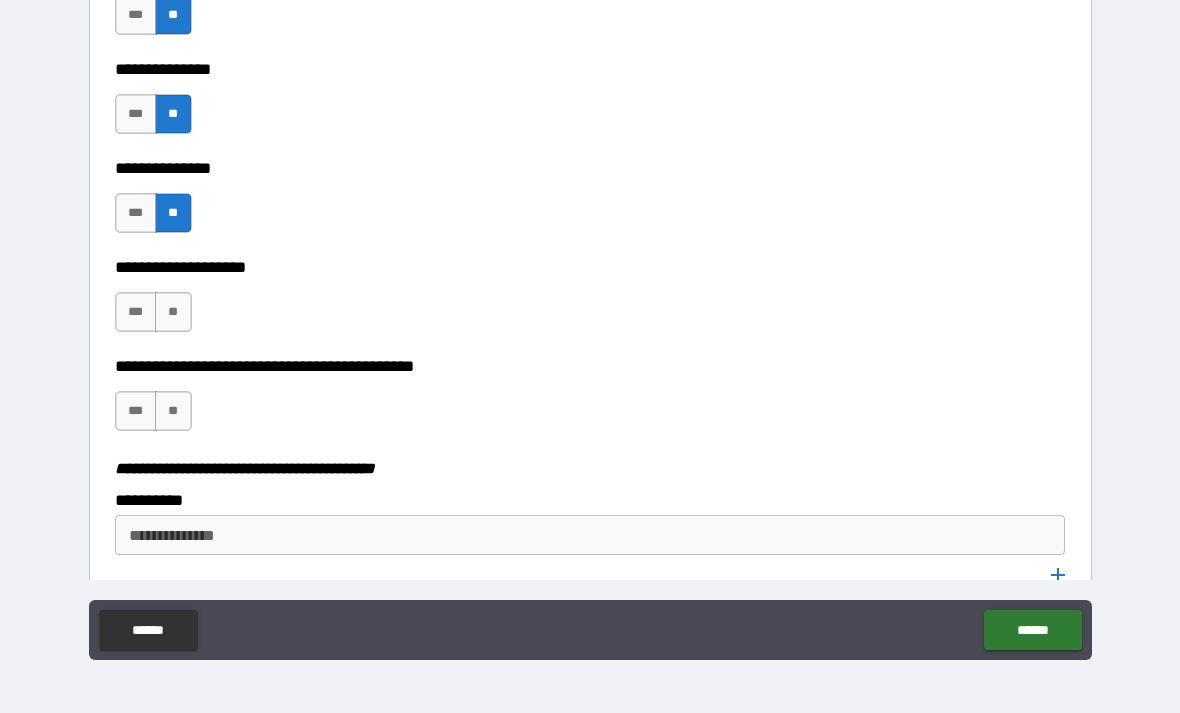 click on "**" at bounding box center [173, 312] 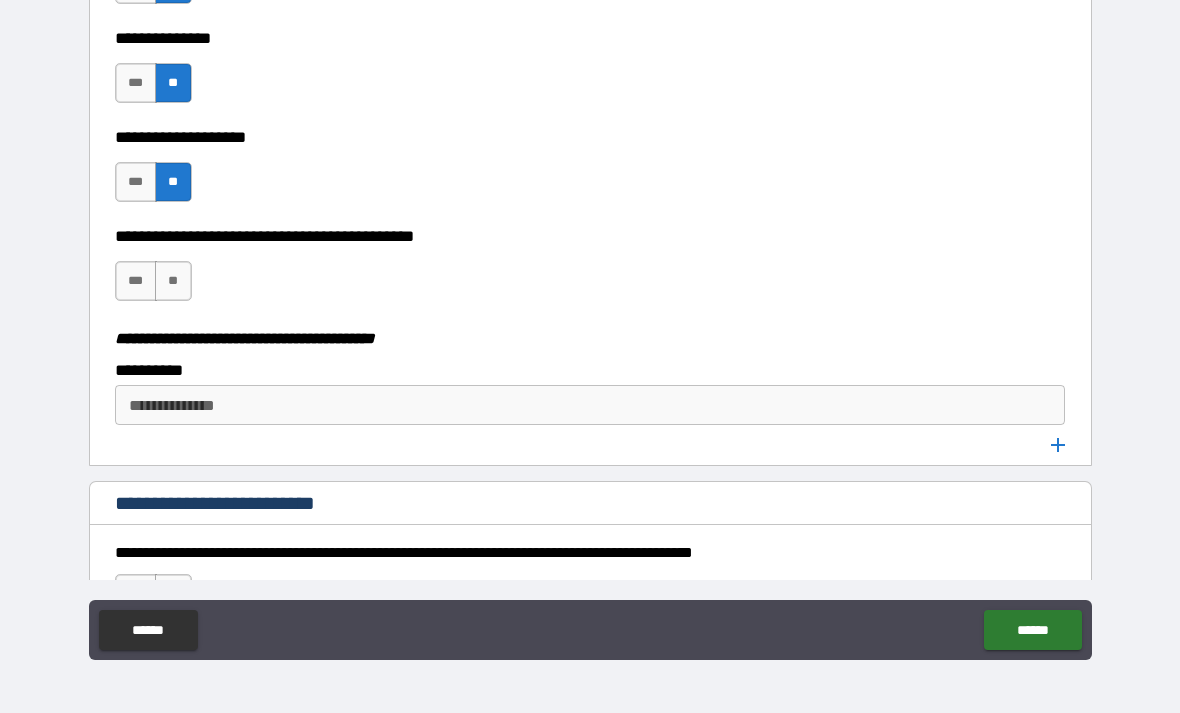 scroll, scrollTop: 3713, scrollLeft: 0, axis: vertical 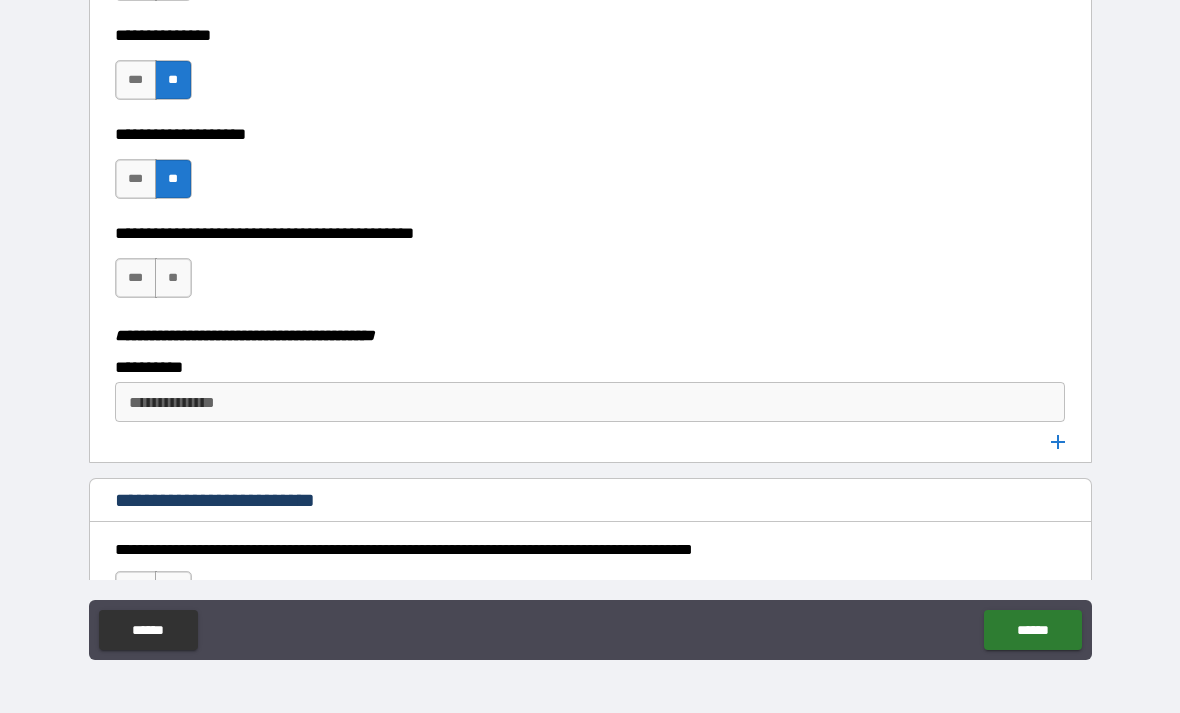 click on "**" at bounding box center [173, 278] 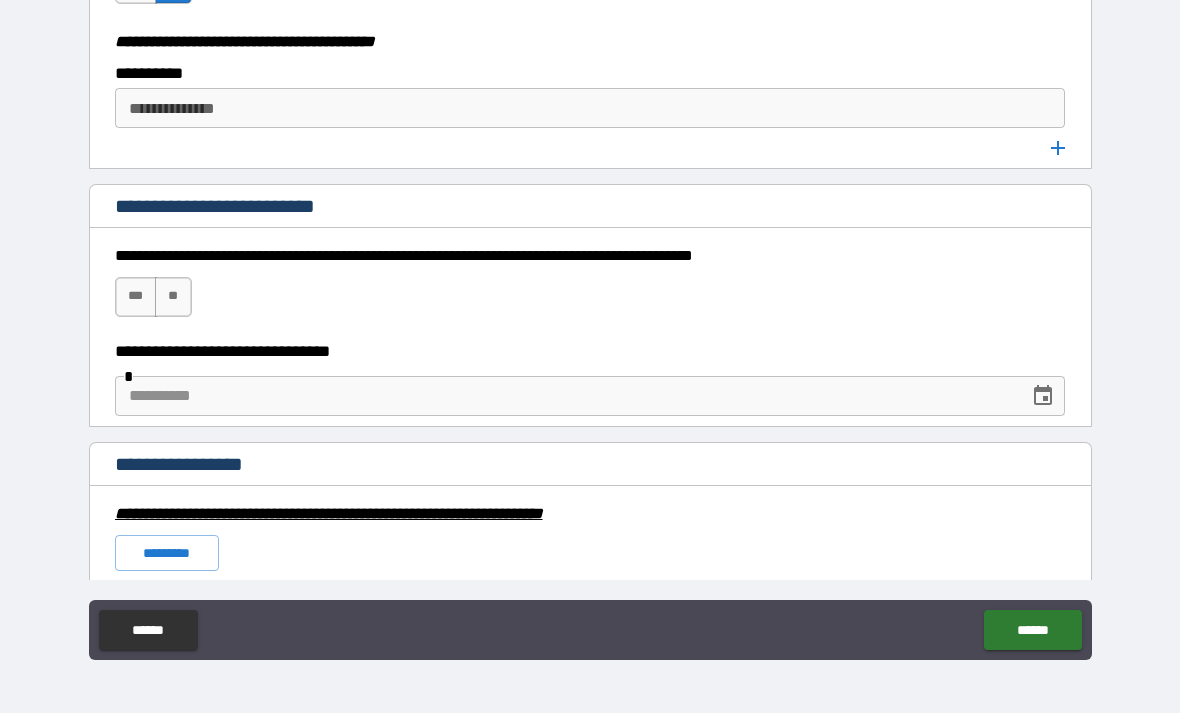 scroll, scrollTop: 3999, scrollLeft: 0, axis: vertical 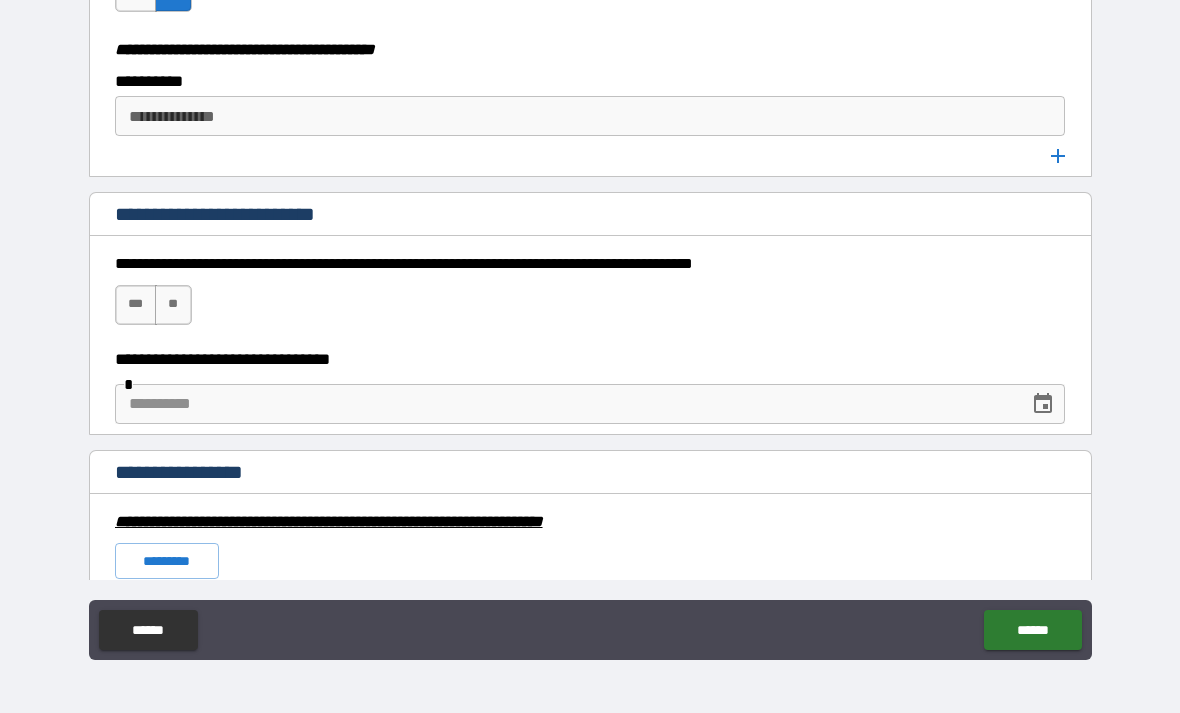 click on "**********" at bounding box center [590, 116] 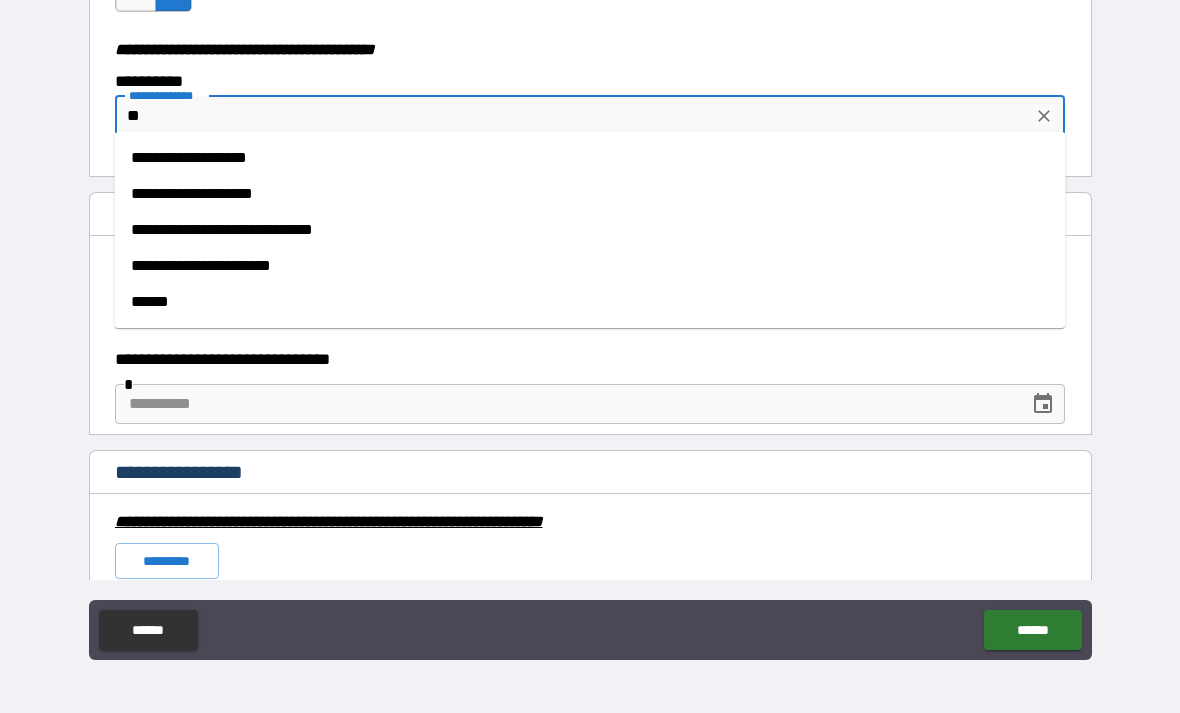 type on "*" 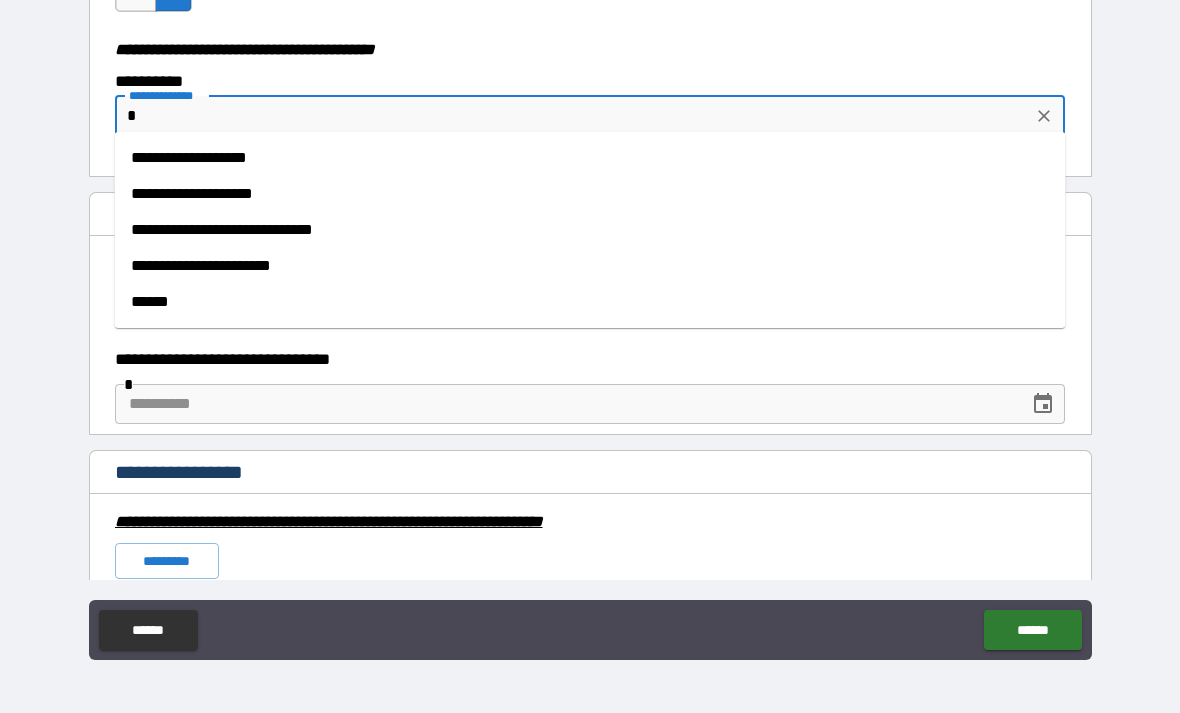 type 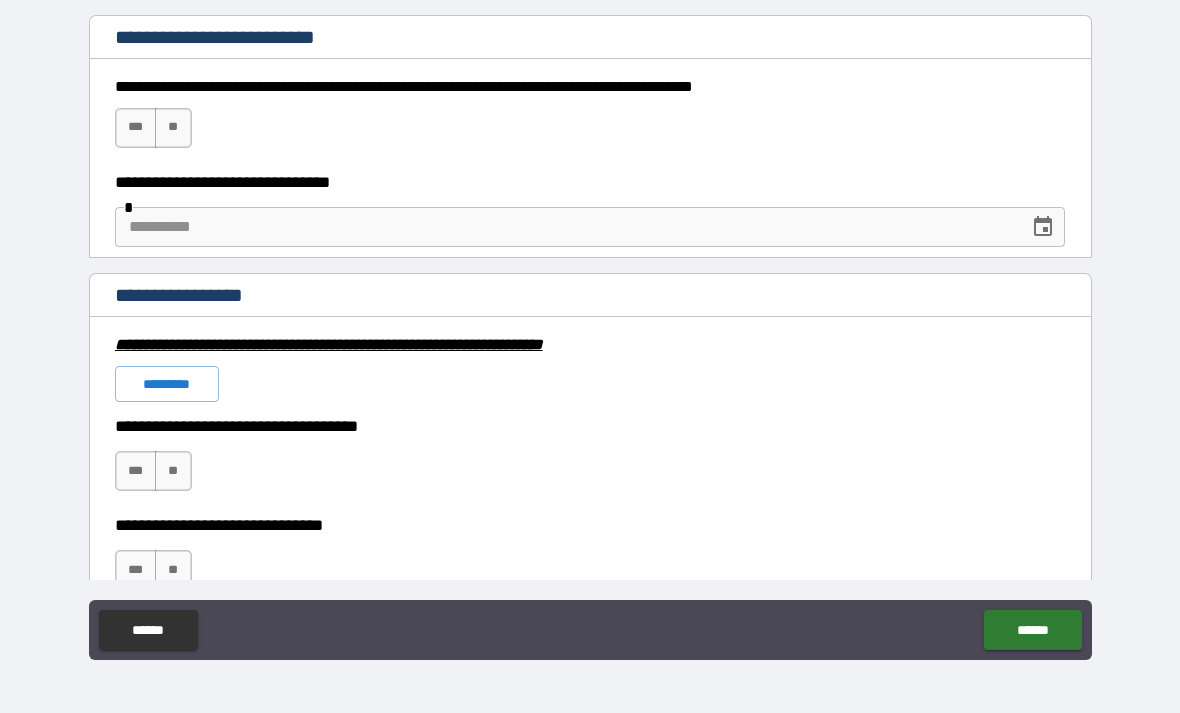 scroll, scrollTop: 4183, scrollLeft: 0, axis: vertical 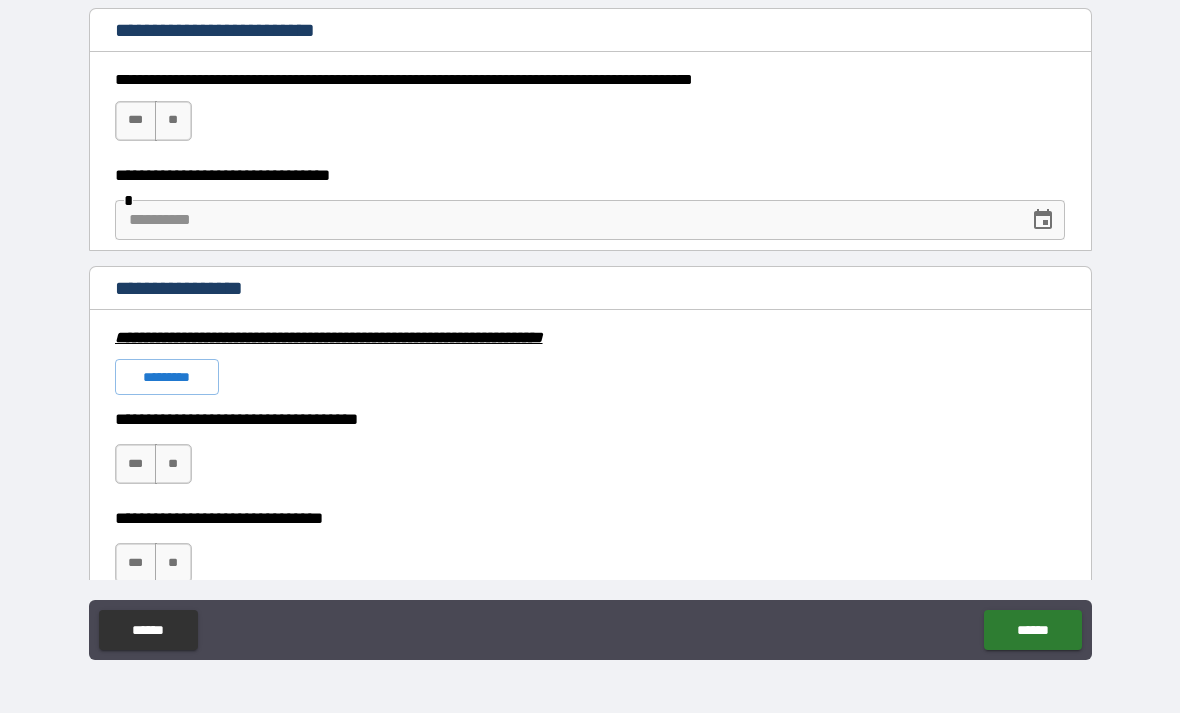 click on "***" at bounding box center [136, 121] 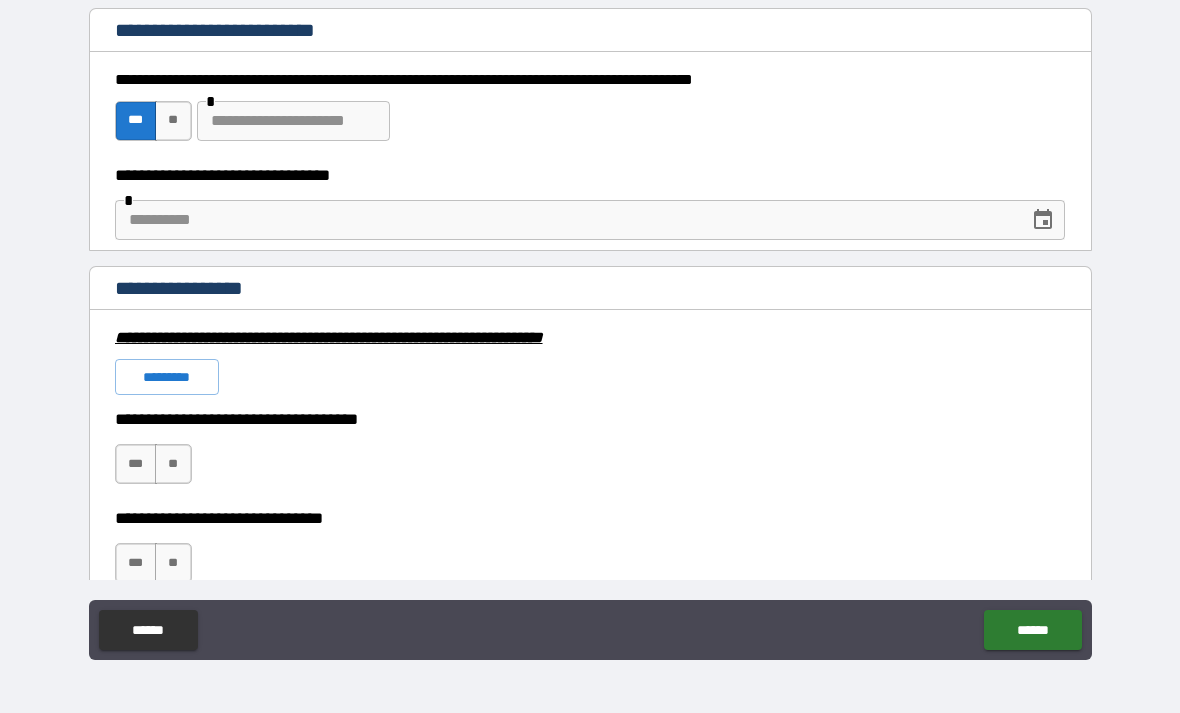 click at bounding box center (565, 220) 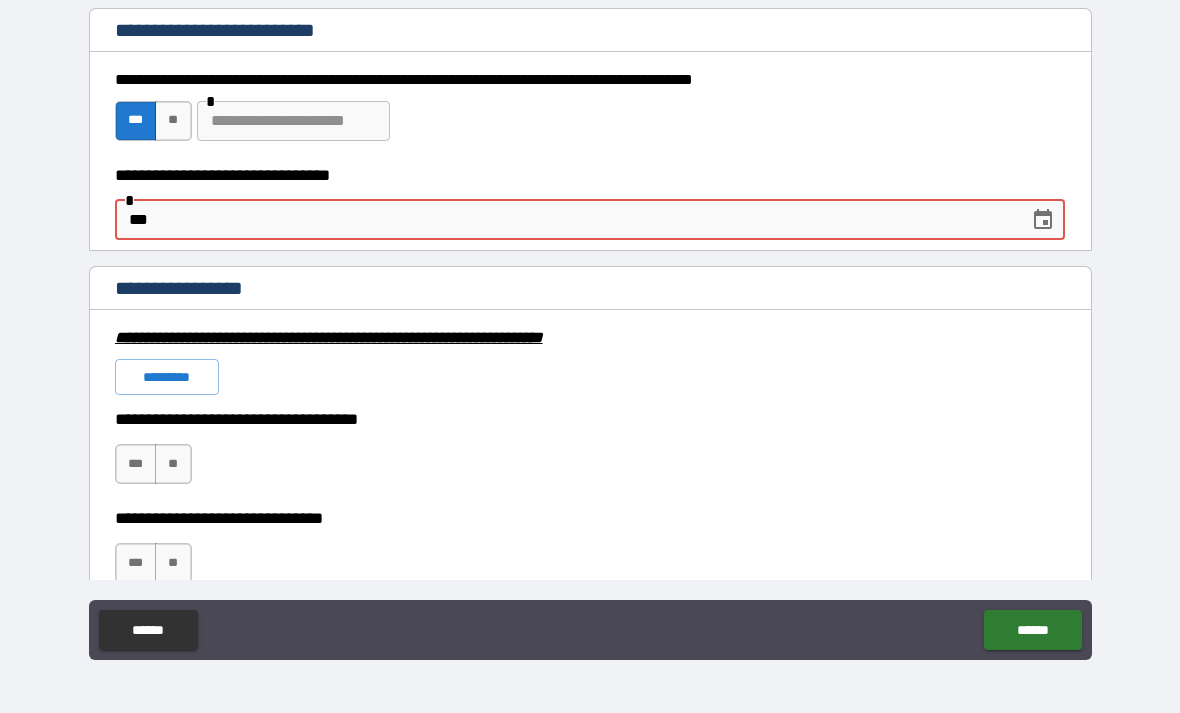 type on "*" 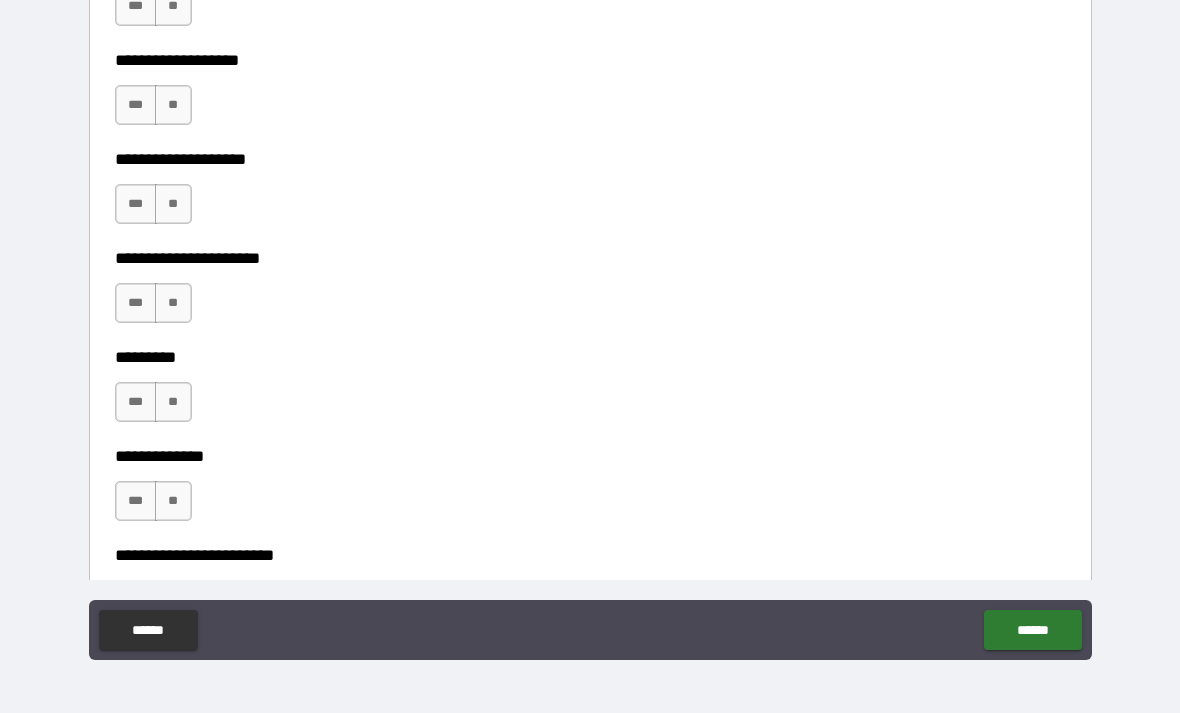 scroll, scrollTop: 5339, scrollLeft: 0, axis: vertical 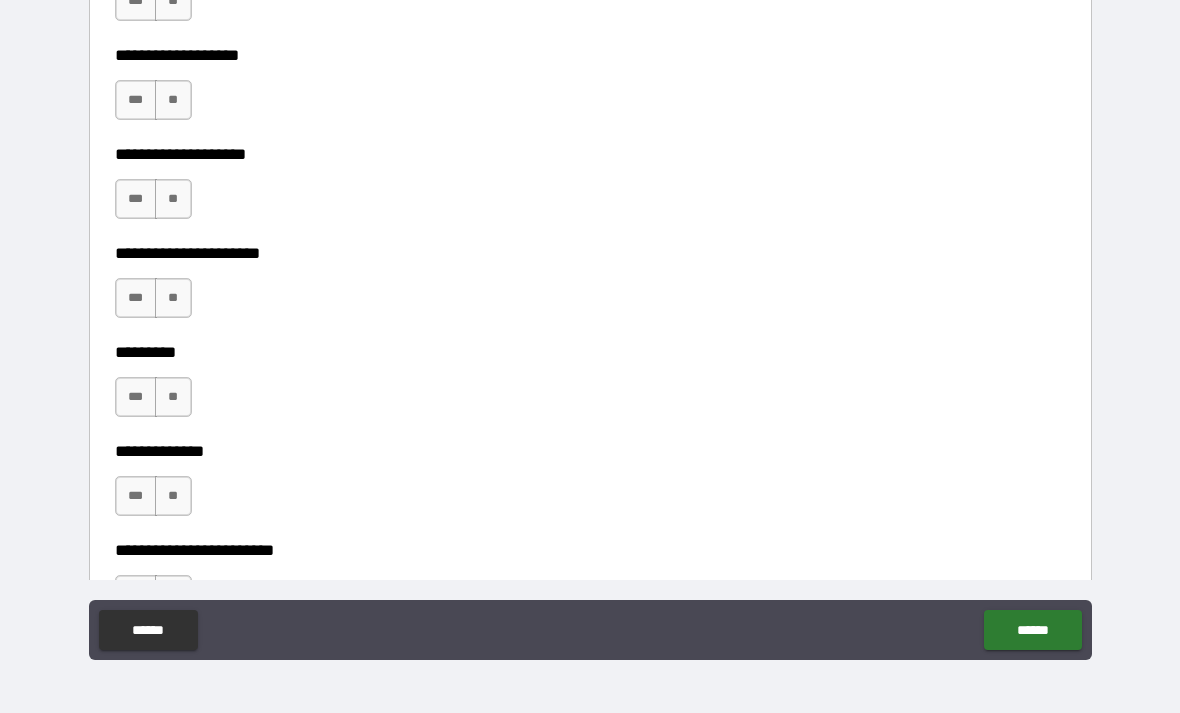 type on "**********" 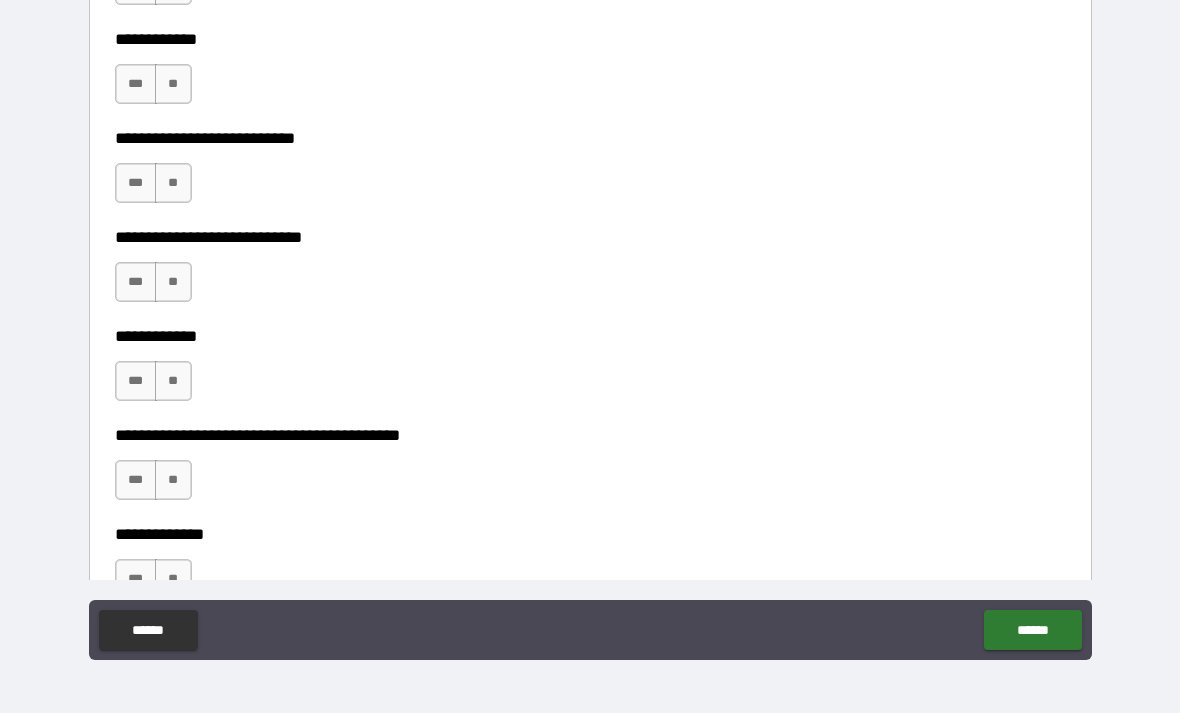 scroll, scrollTop: 6700, scrollLeft: 0, axis: vertical 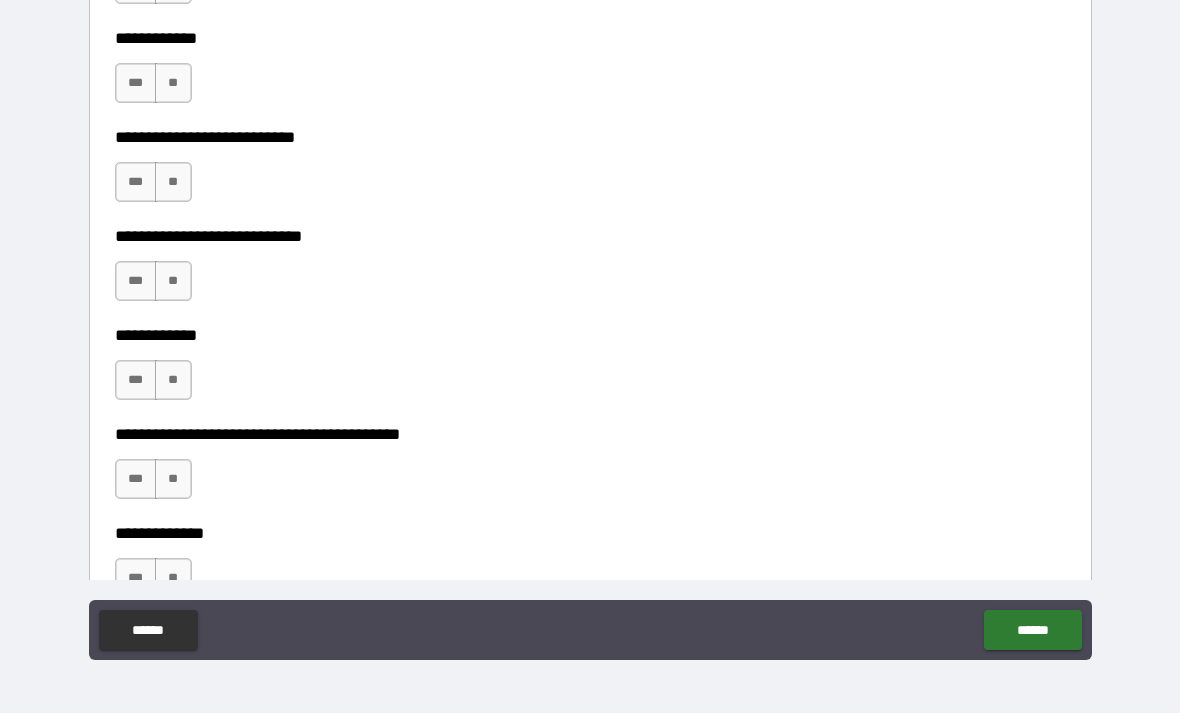 click on "***" at bounding box center (136, 182) 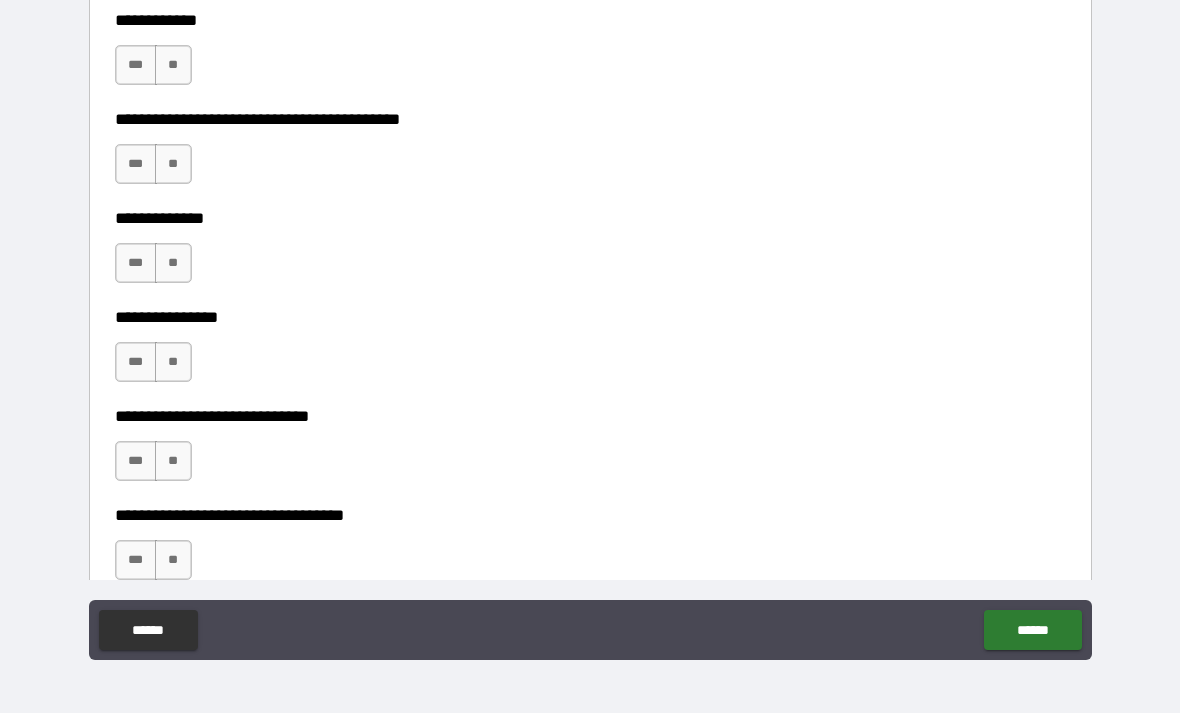 click on "***" at bounding box center [136, 263] 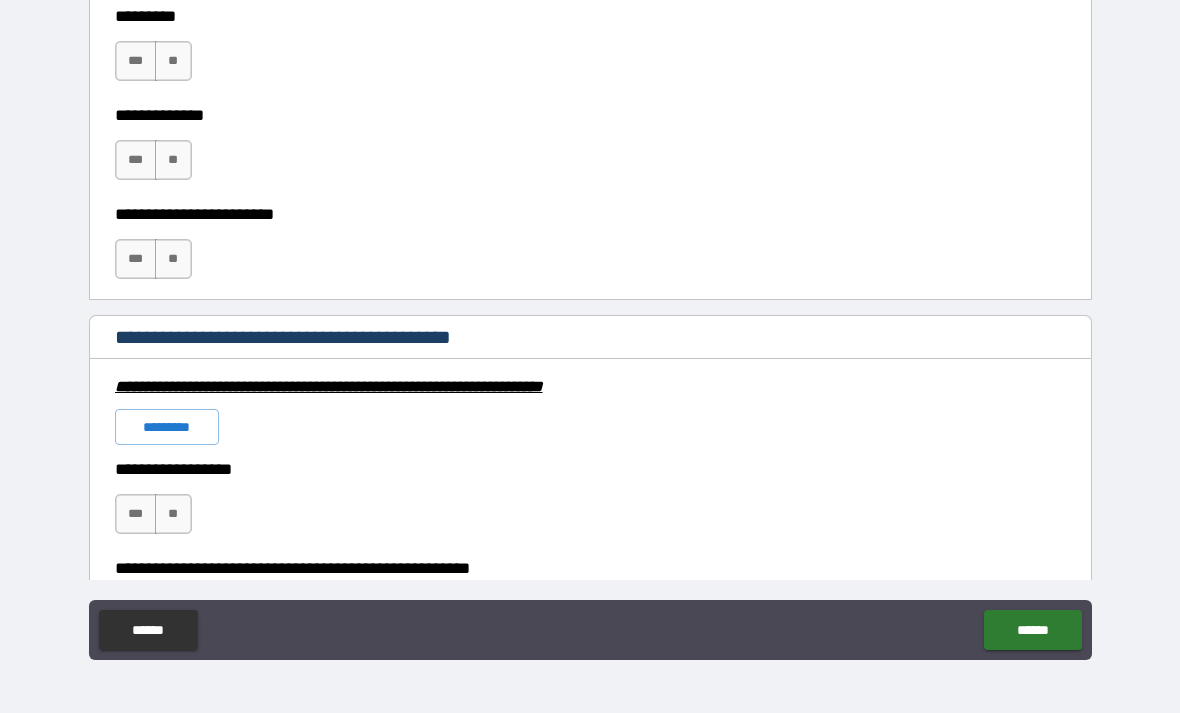 scroll, scrollTop: 5690, scrollLeft: 0, axis: vertical 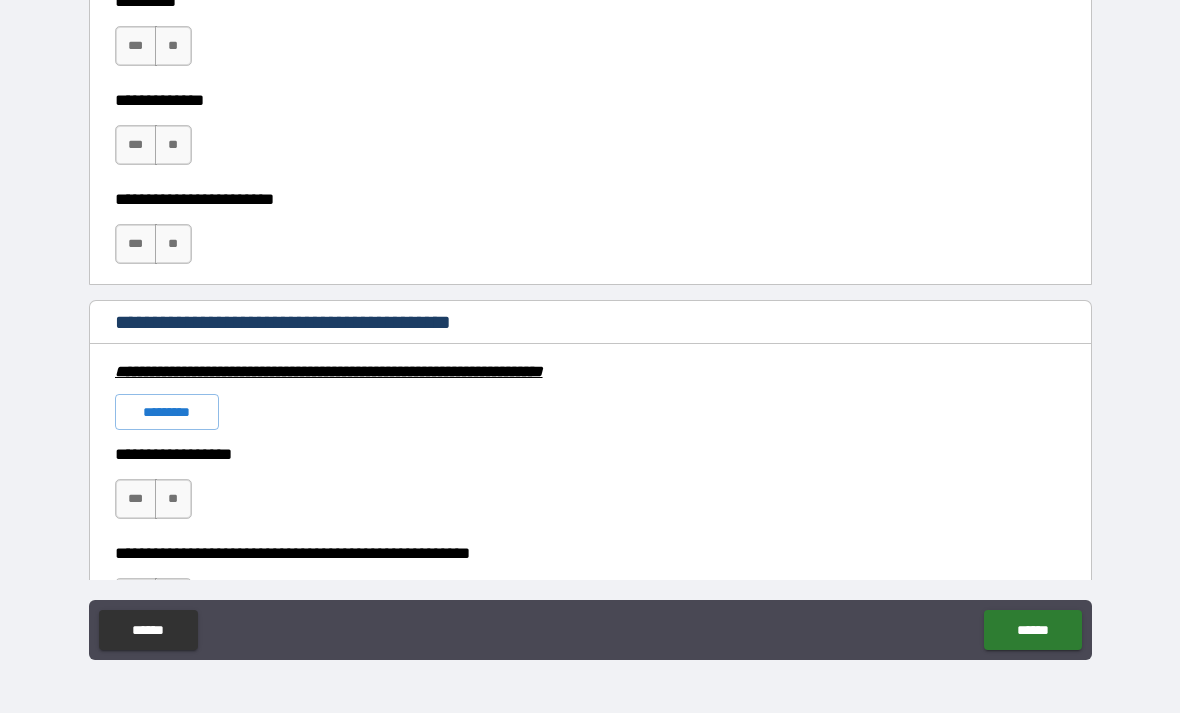 click on "*********" at bounding box center (167, 412) 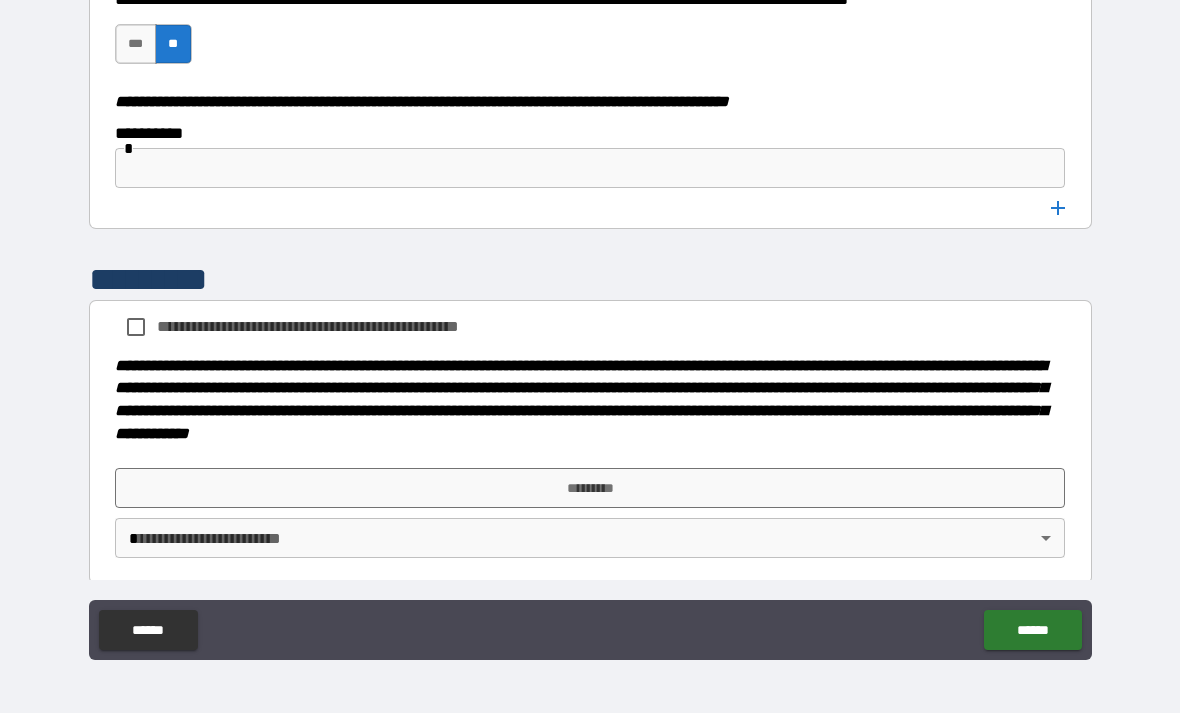 scroll, scrollTop: 10105, scrollLeft: 0, axis: vertical 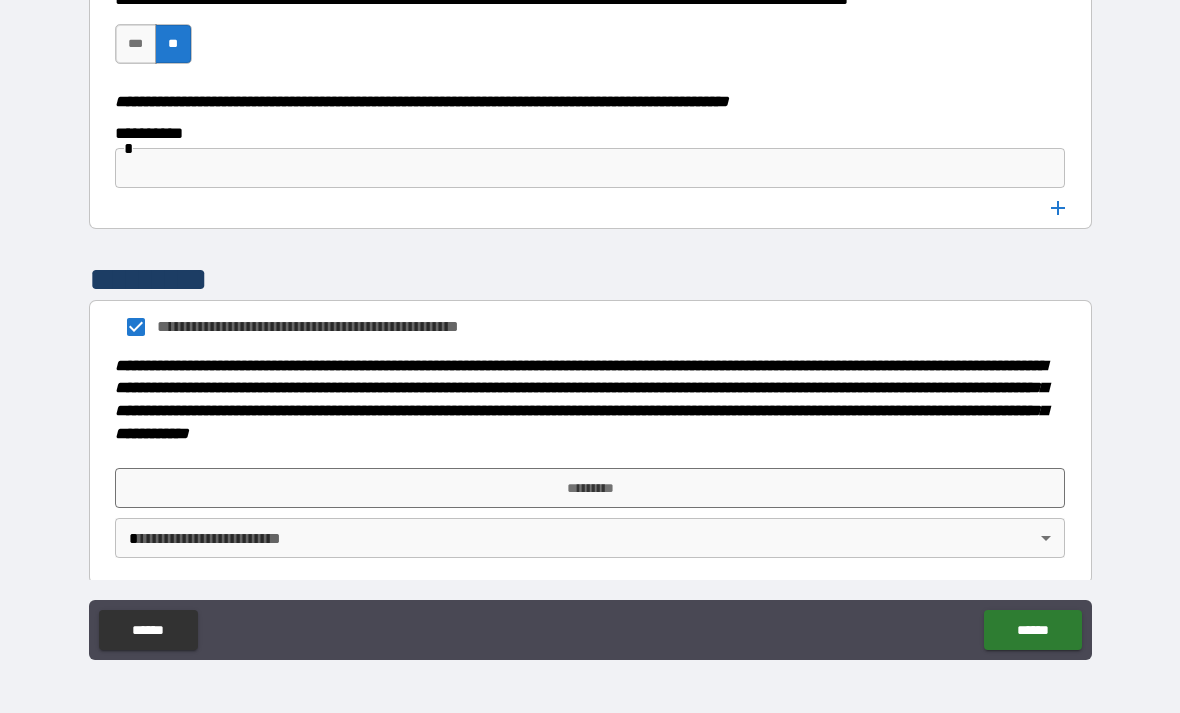 click on "*********" at bounding box center [590, 488] 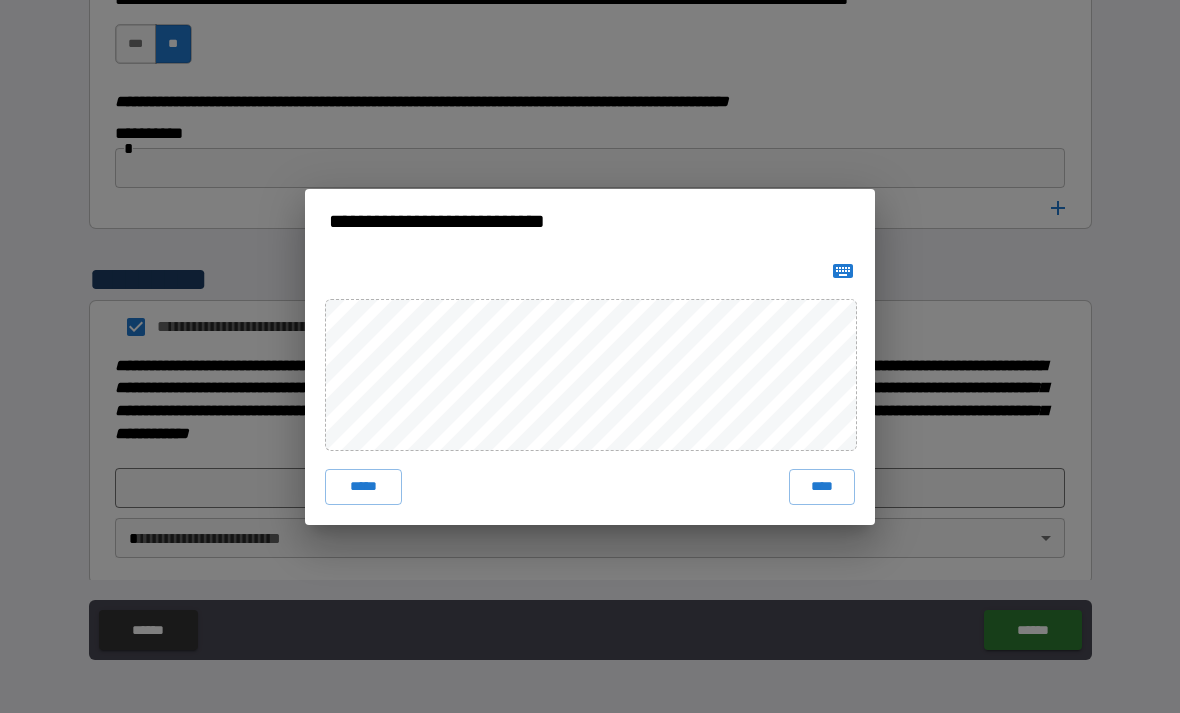 click on "****" at bounding box center (822, 487) 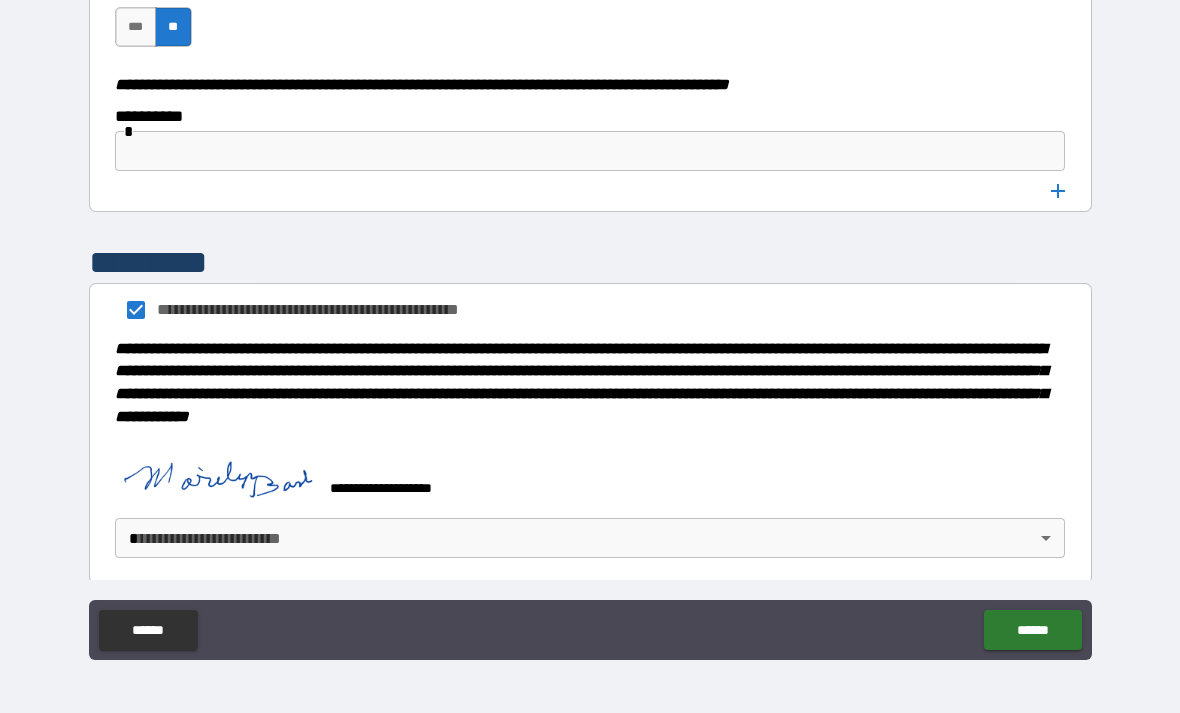 scroll, scrollTop: 10122, scrollLeft: 0, axis: vertical 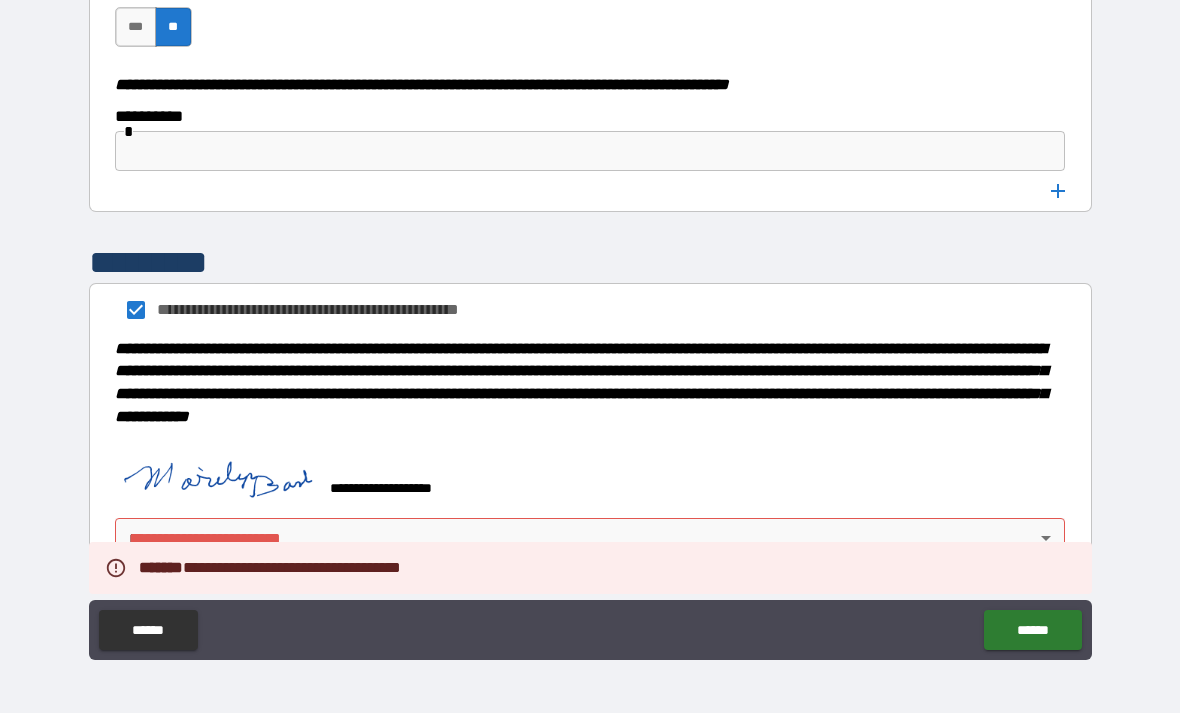 click on "**********" at bounding box center [590, 324] 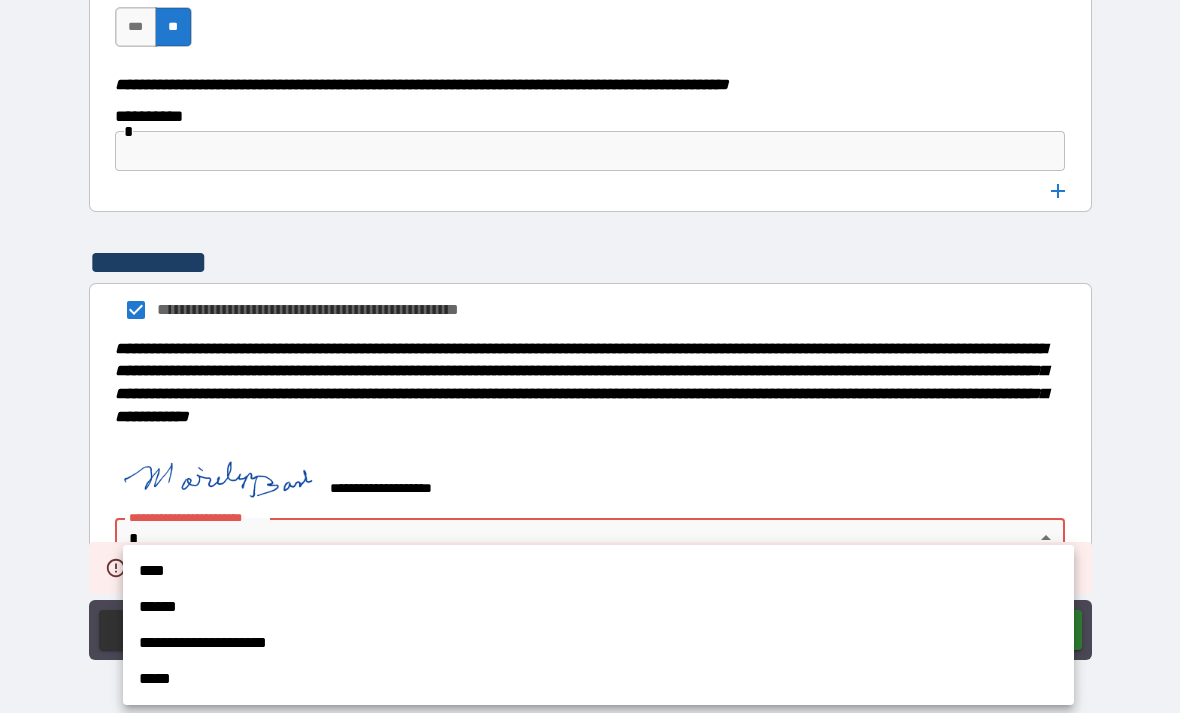 click at bounding box center (590, 356) 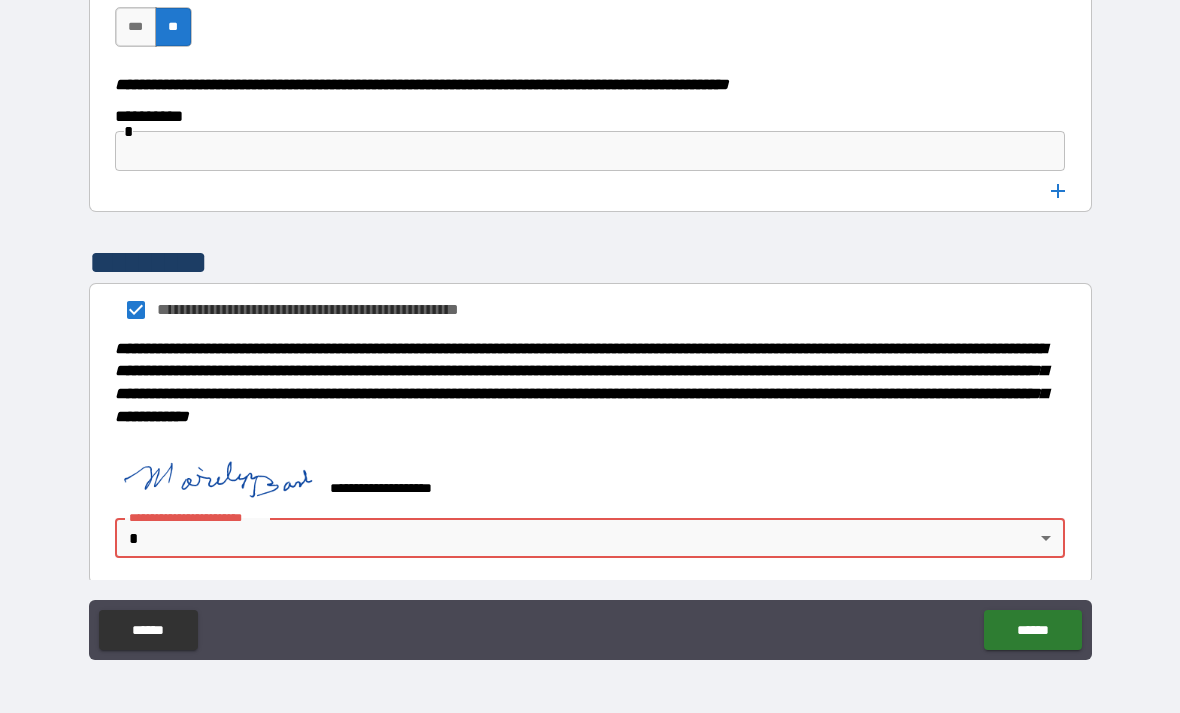 click on "**********" at bounding box center (590, 324) 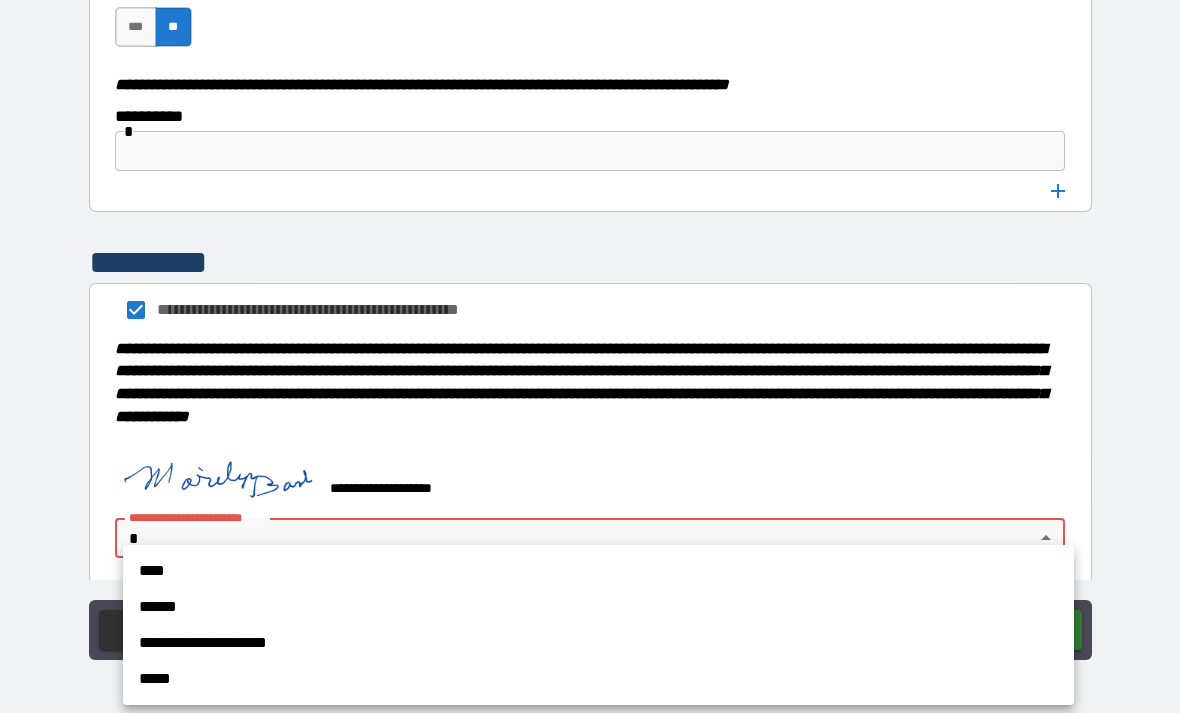 click on "****" at bounding box center (598, 571) 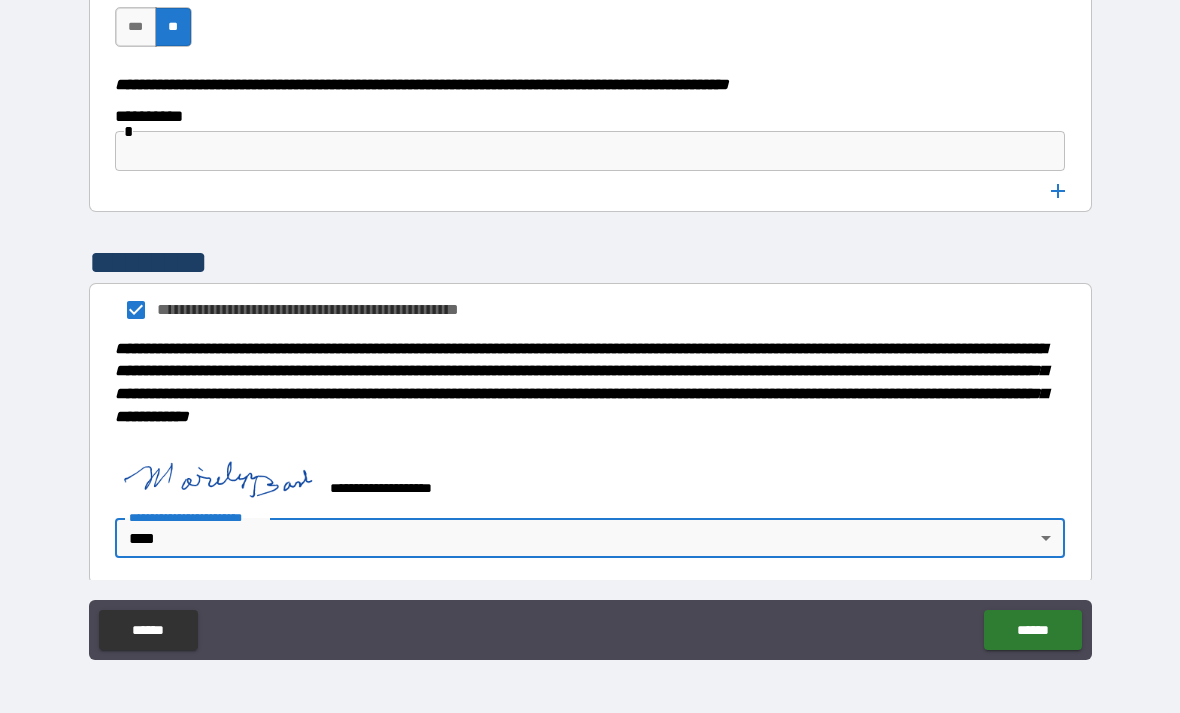 click on "******" at bounding box center [1032, 630] 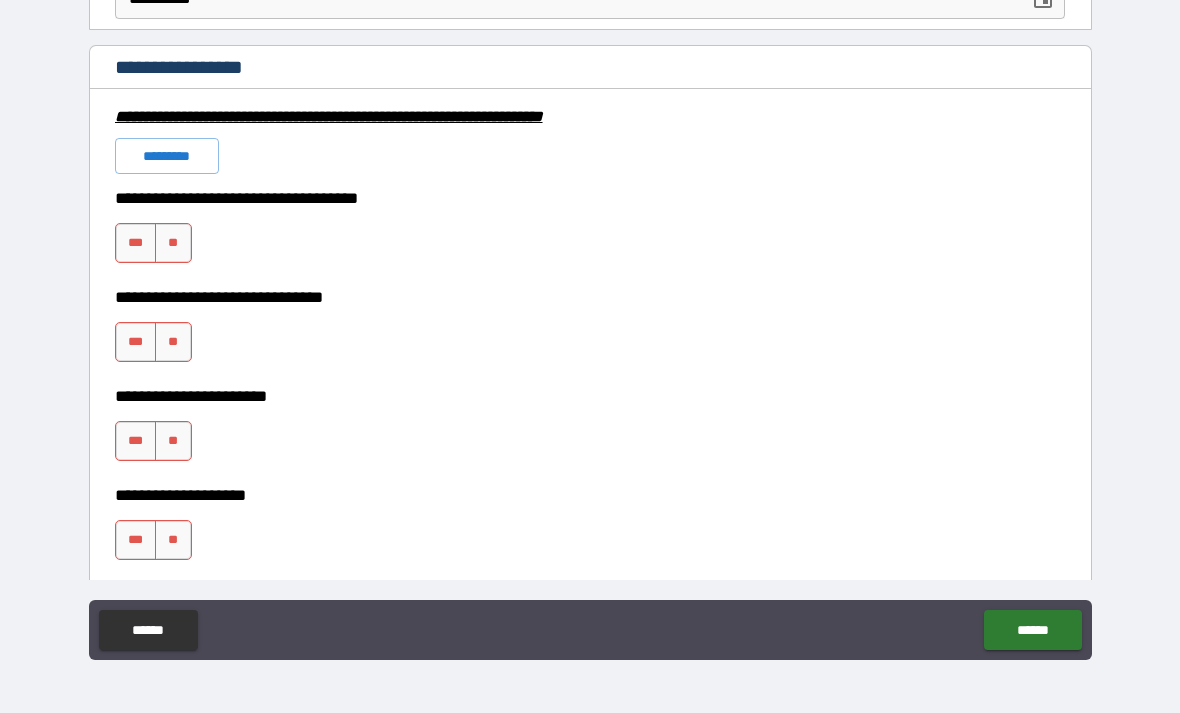scroll, scrollTop: 4401, scrollLeft: 0, axis: vertical 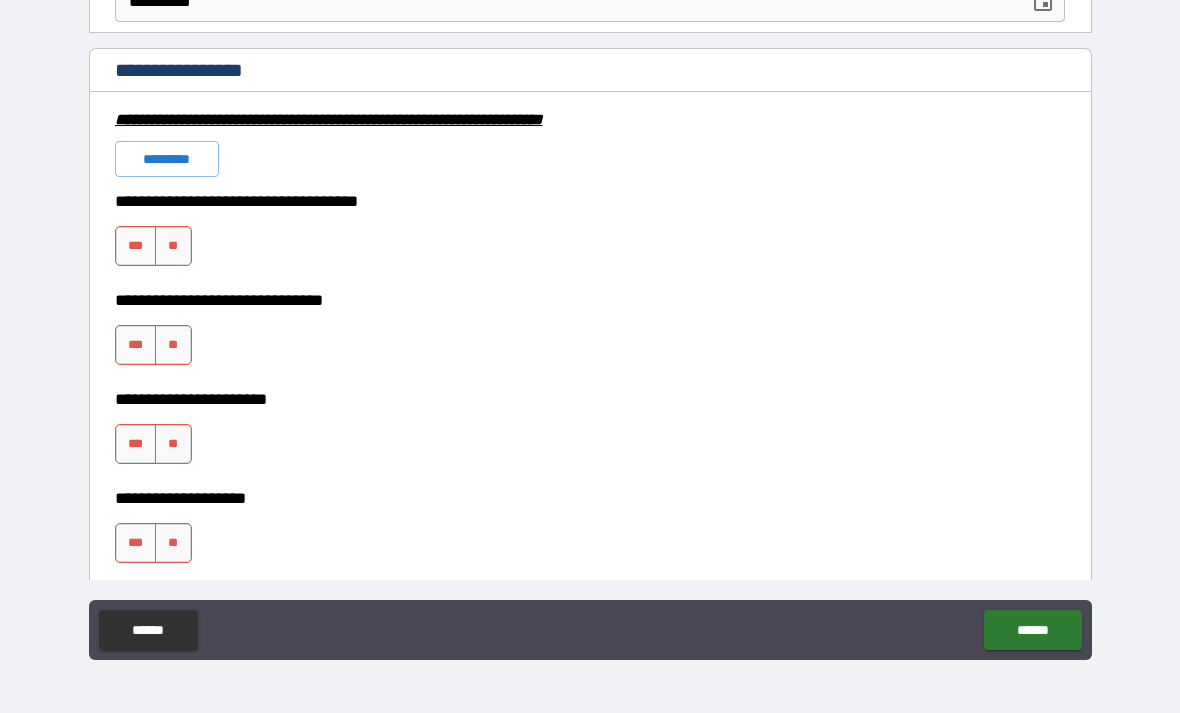 click on "*********" at bounding box center [167, 159] 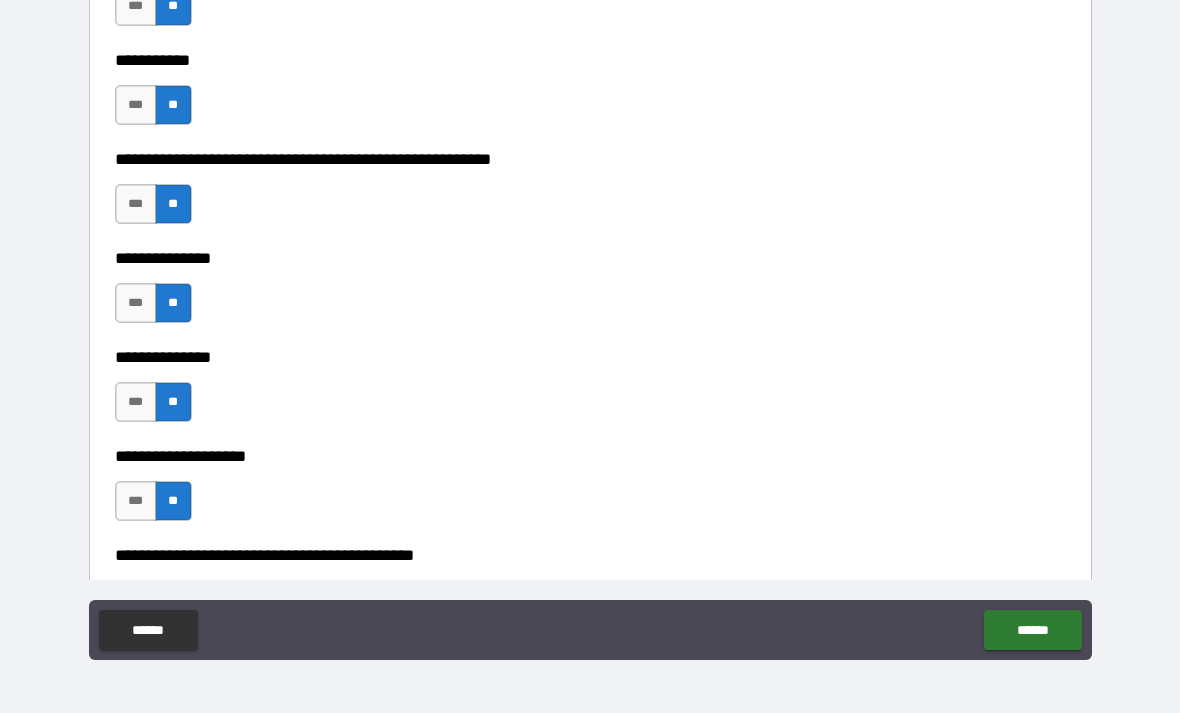 click on "******" at bounding box center [1032, 630] 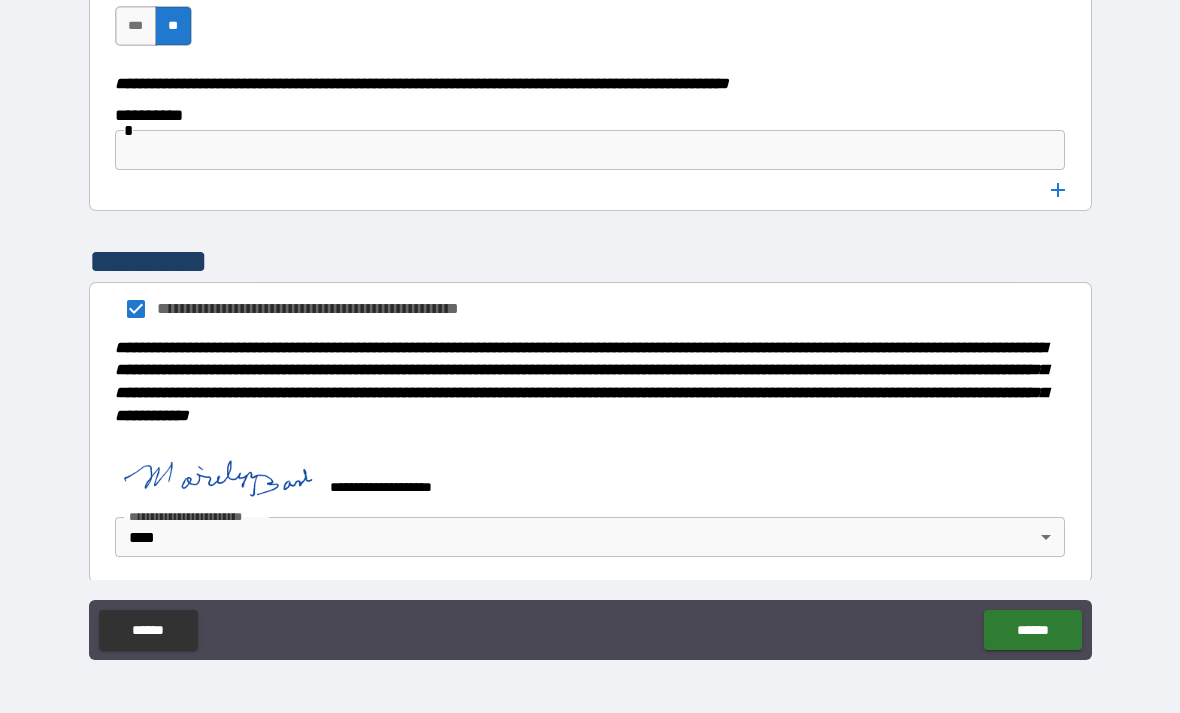 scroll, scrollTop: 10122, scrollLeft: 0, axis: vertical 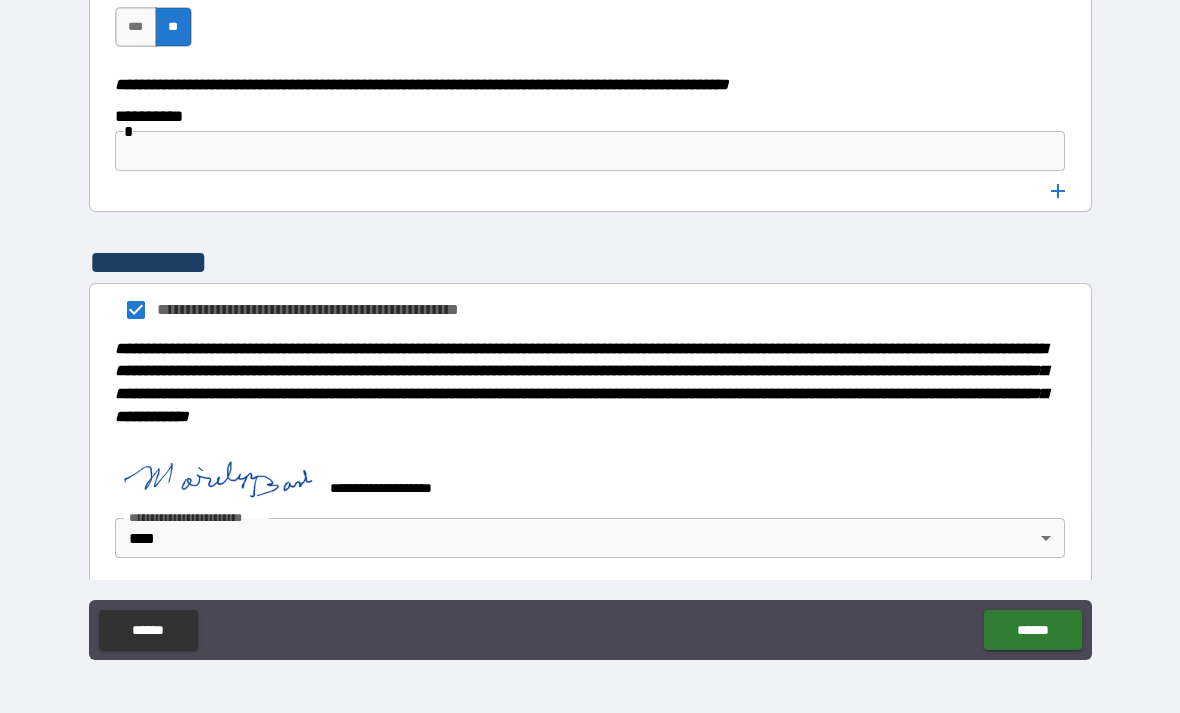 click at bounding box center [590, 151] 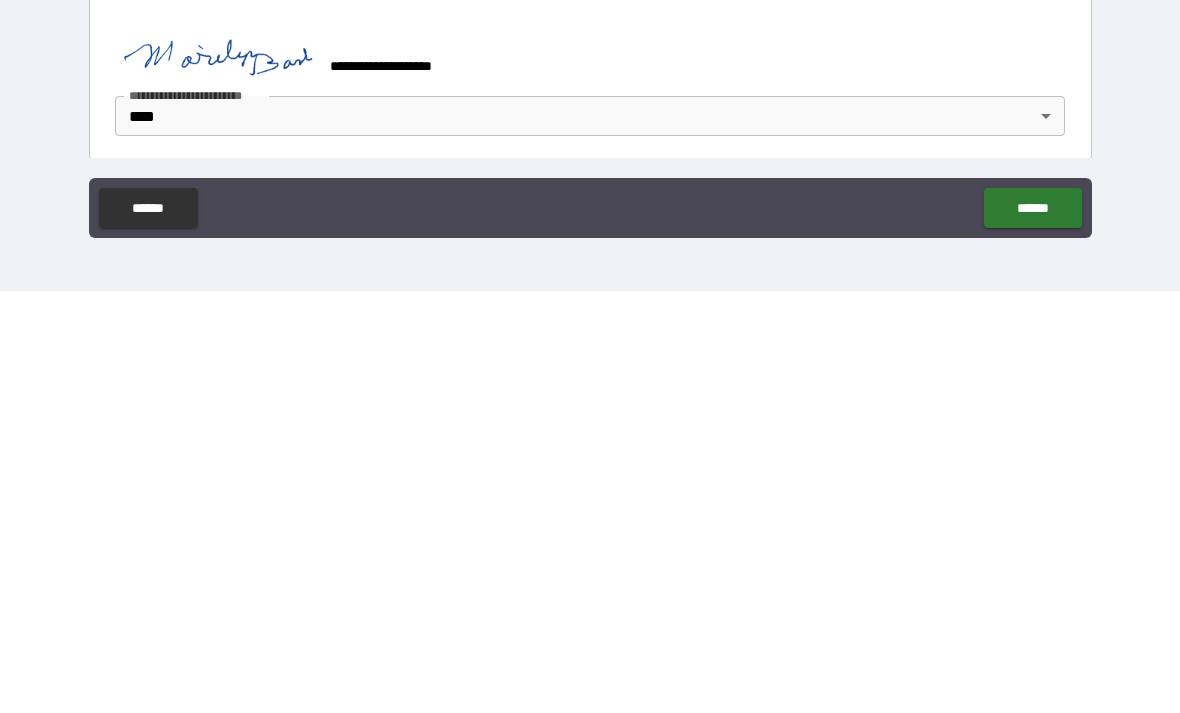 type on "****" 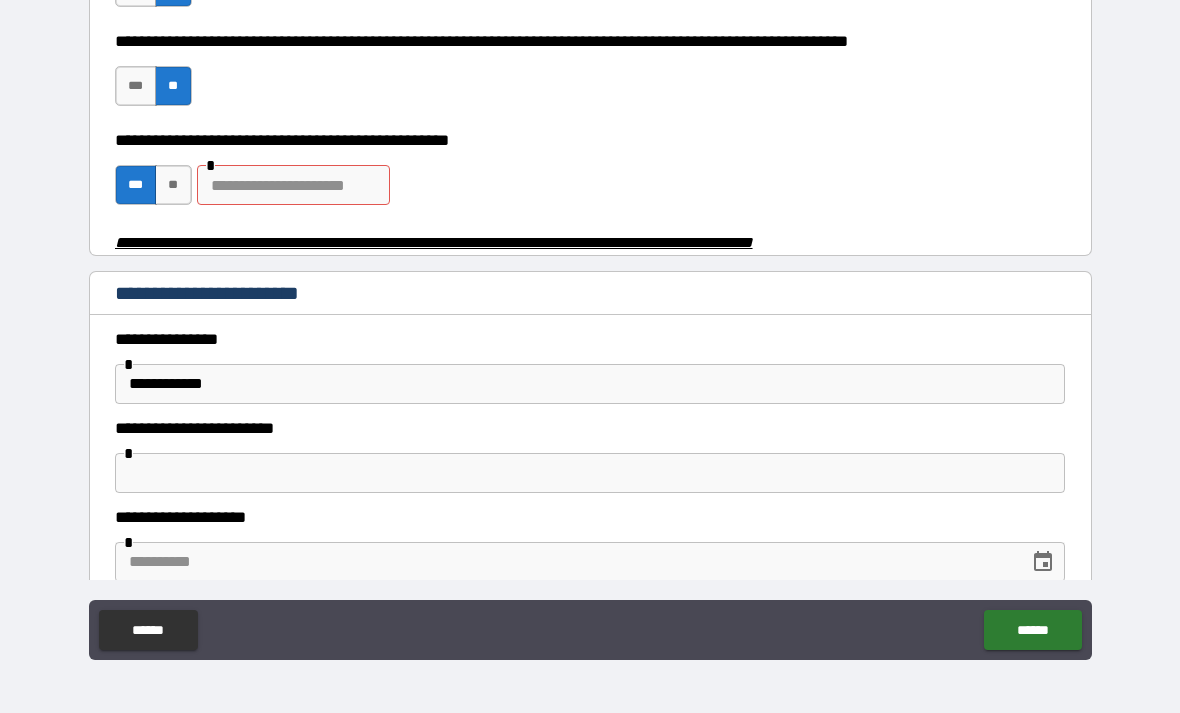 scroll, scrollTop: 724, scrollLeft: 0, axis: vertical 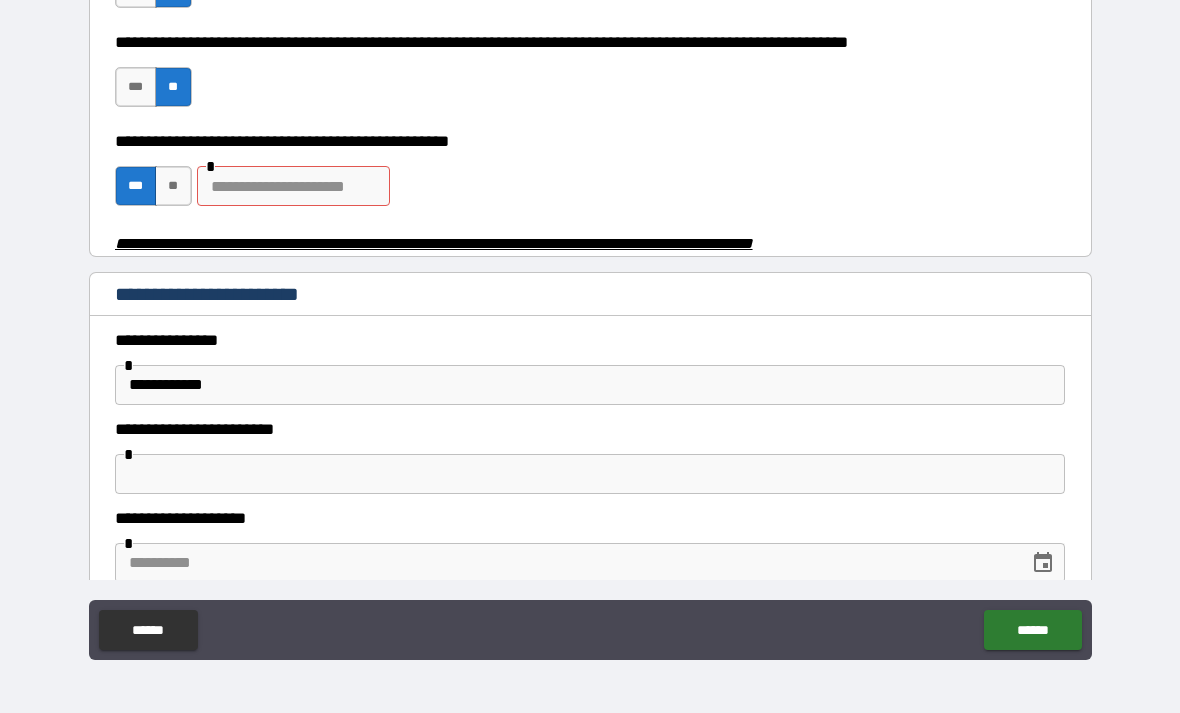 click at bounding box center (590, 474) 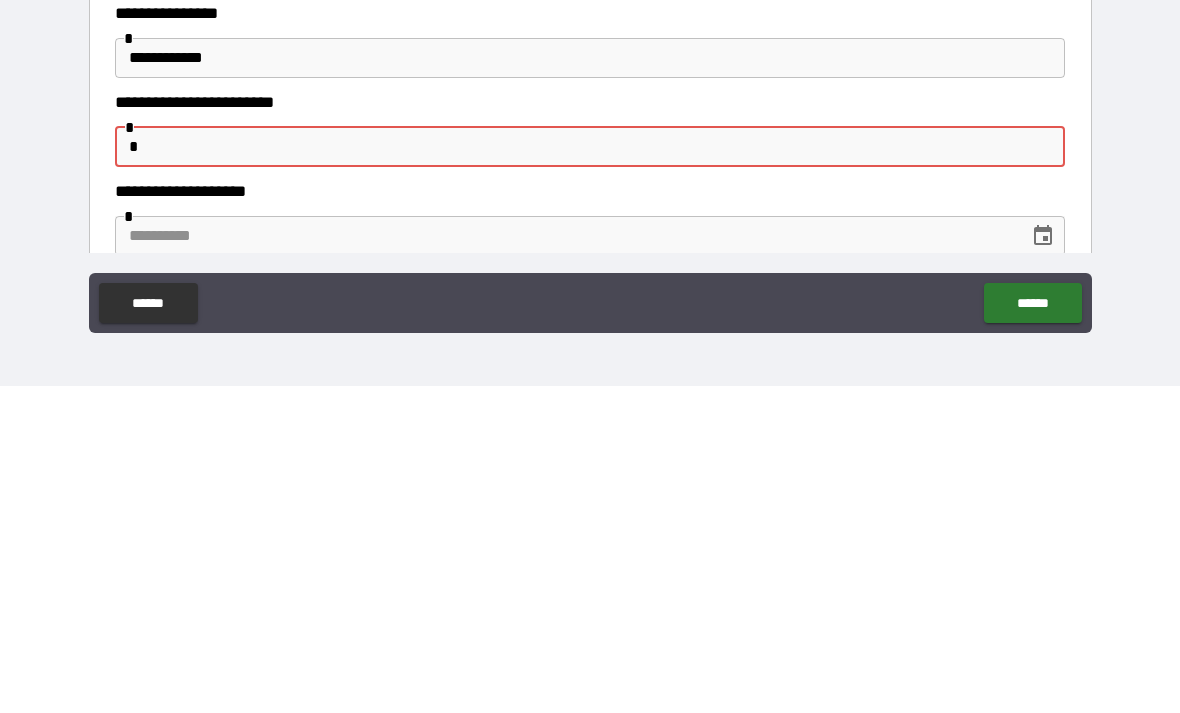 type on "*" 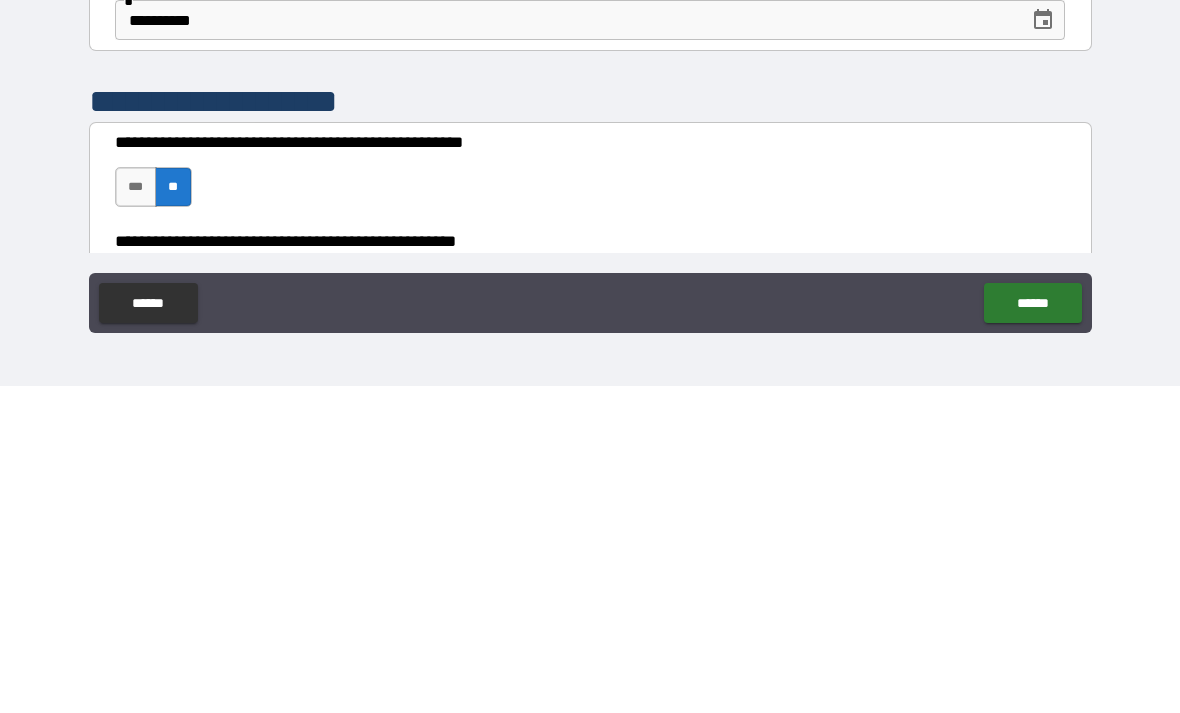 scroll, scrollTop: 0, scrollLeft: 0, axis: both 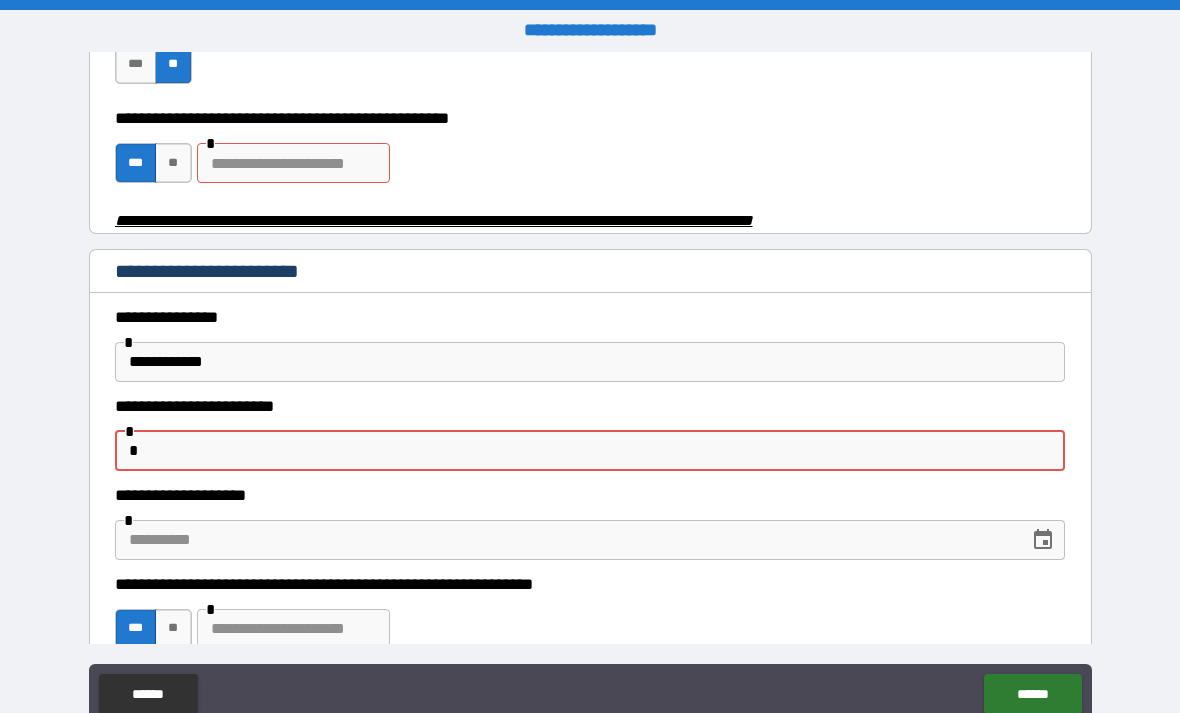 click at bounding box center (293, 163) 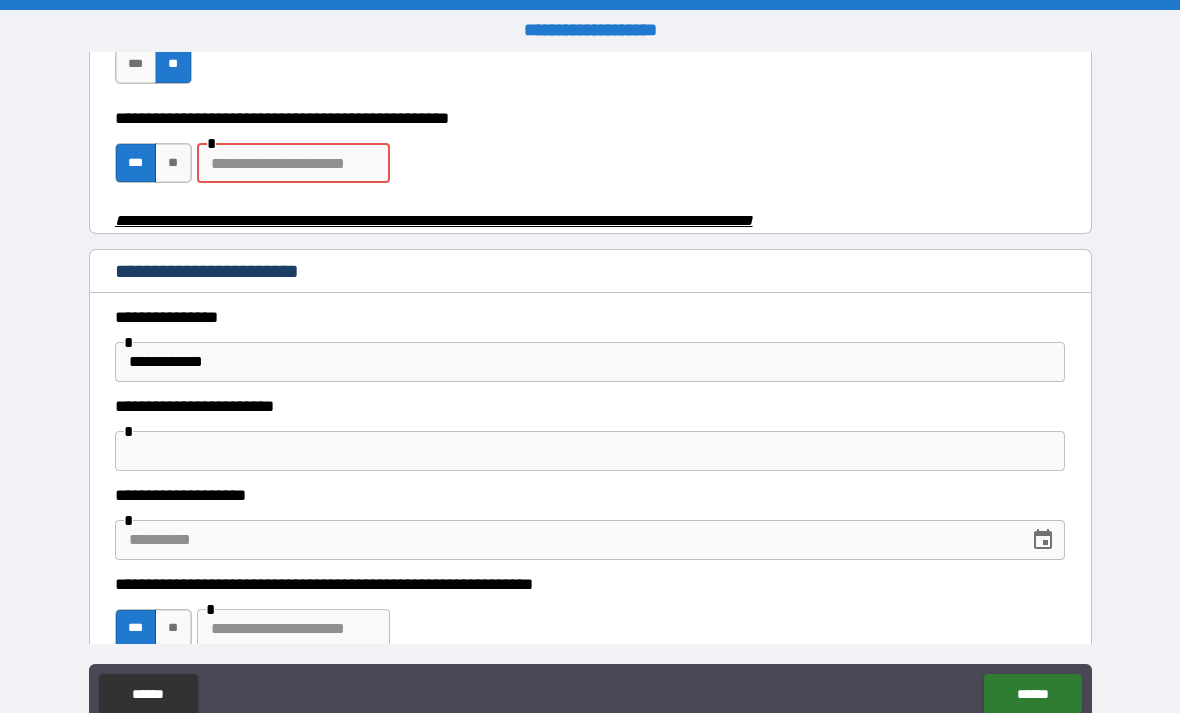 type on "*" 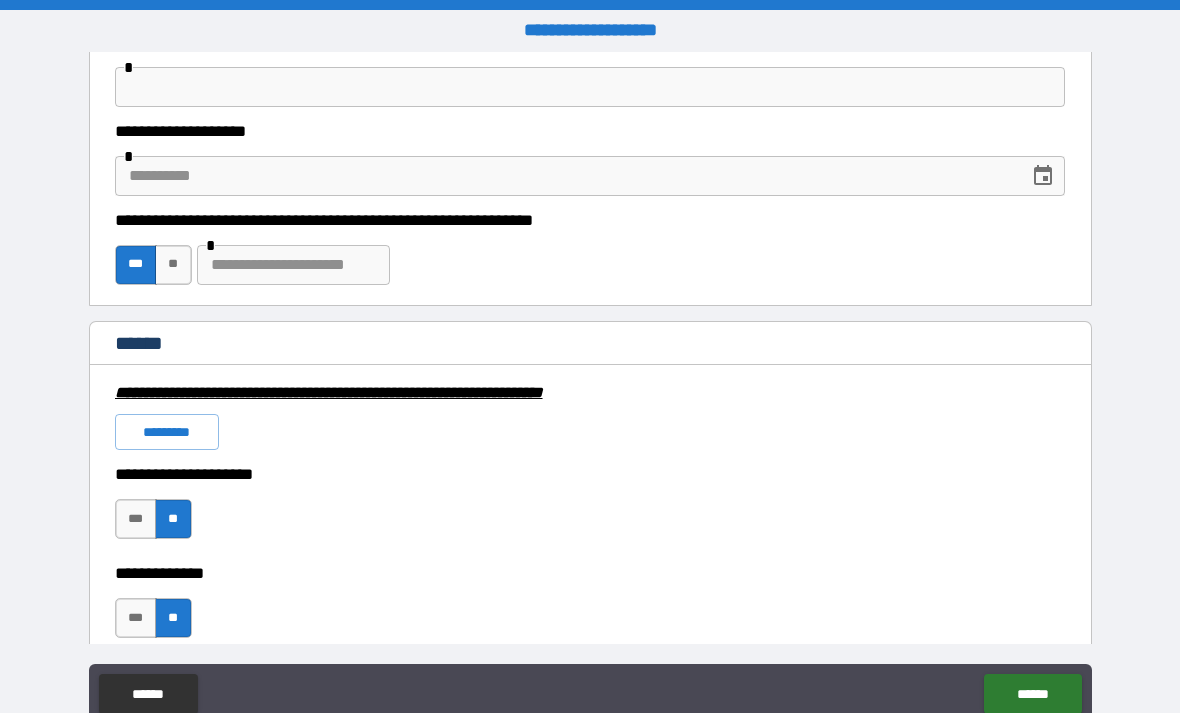 scroll, scrollTop: 1177, scrollLeft: 0, axis: vertical 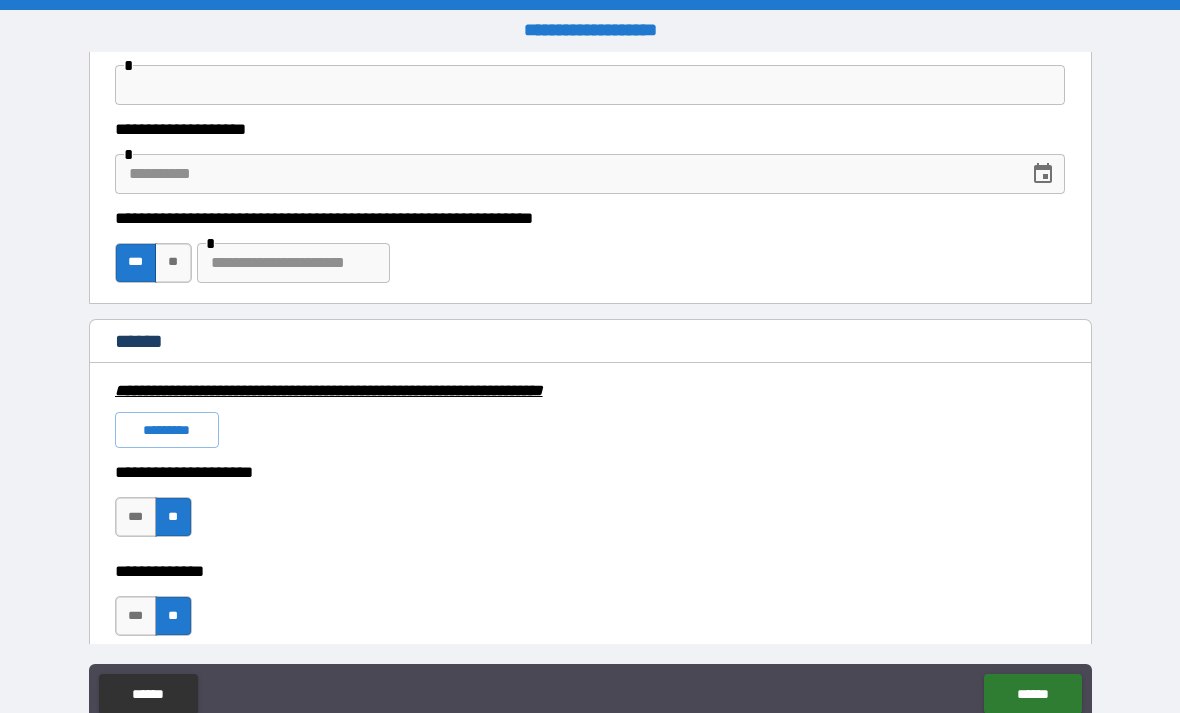 type on "**********" 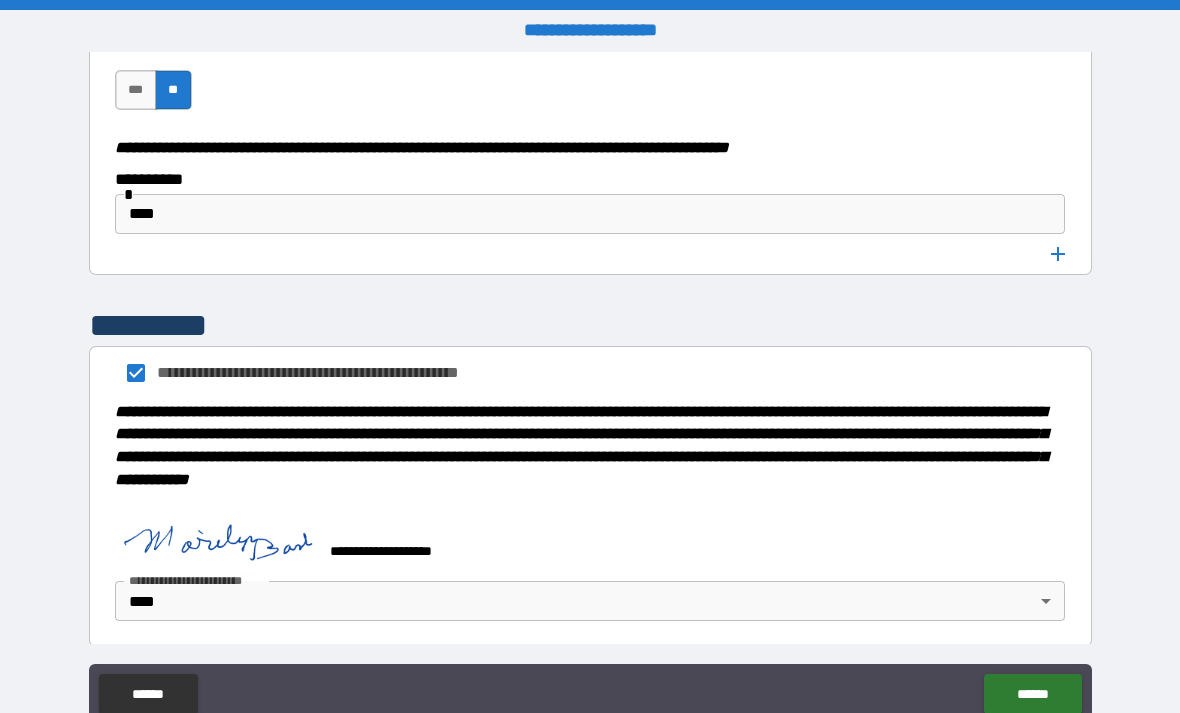 scroll, scrollTop: 10122, scrollLeft: 0, axis: vertical 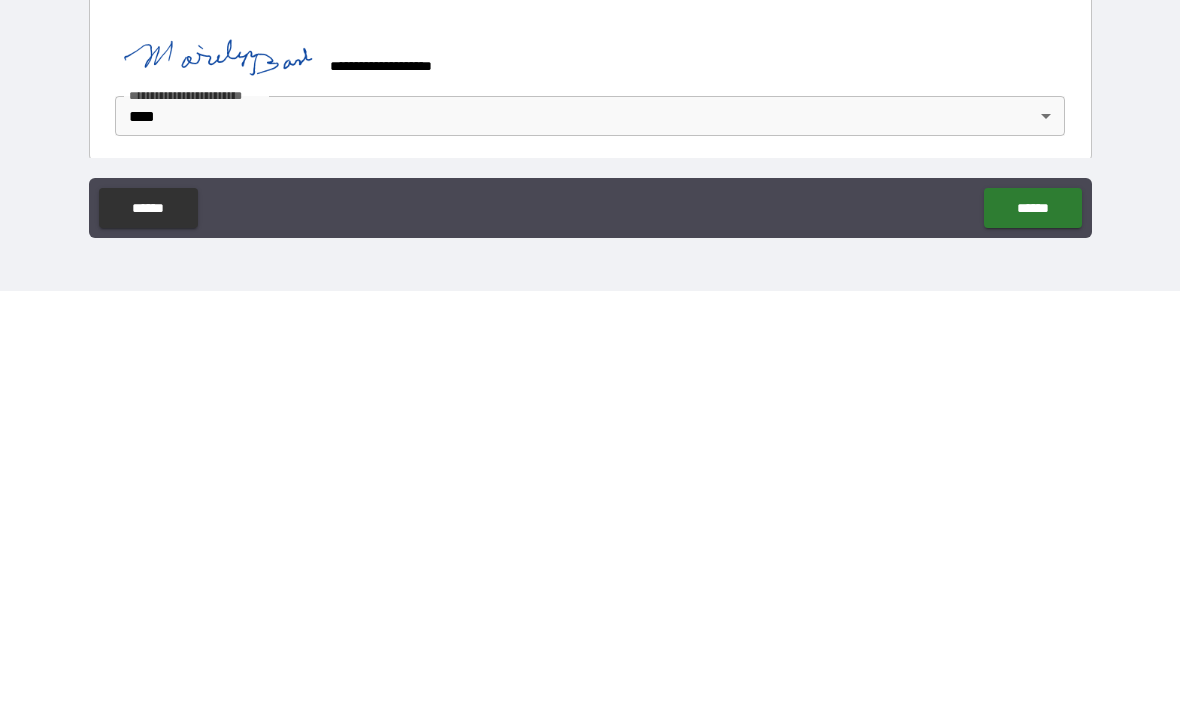 type on "**********" 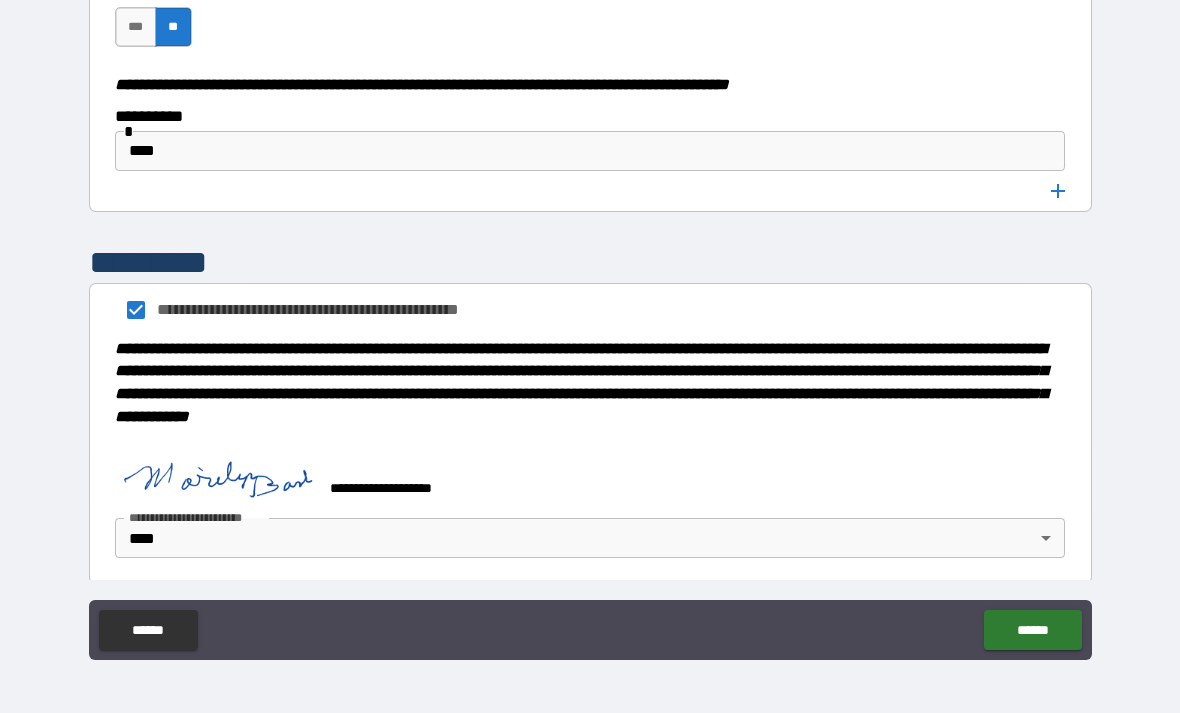 click on "******" at bounding box center (1032, 630) 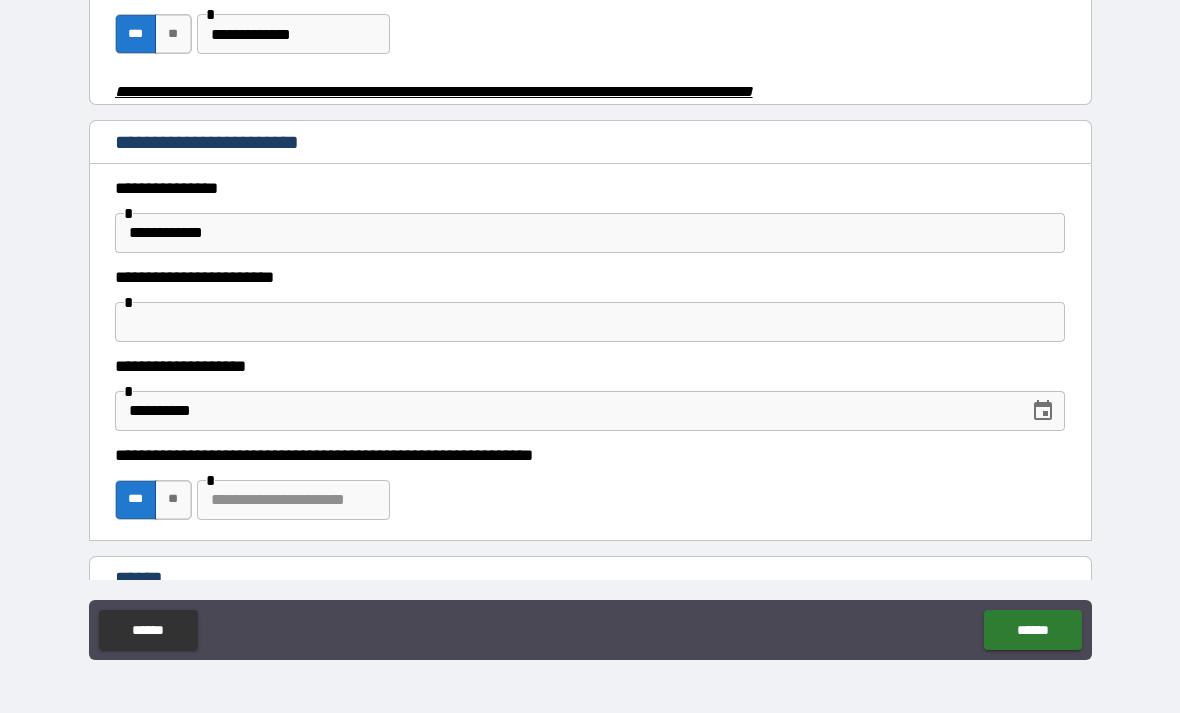 scroll, scrollTop: 878, scrollLeft: 0, axis: vertical 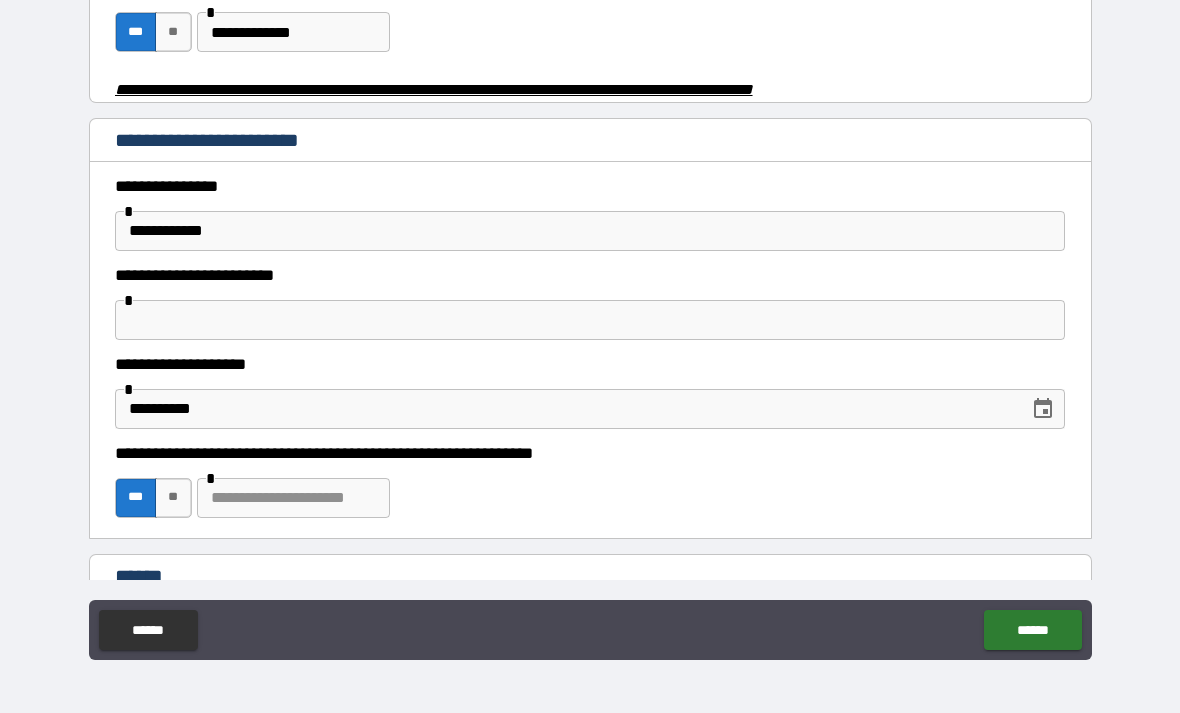 click at bounding box center (590, 320) 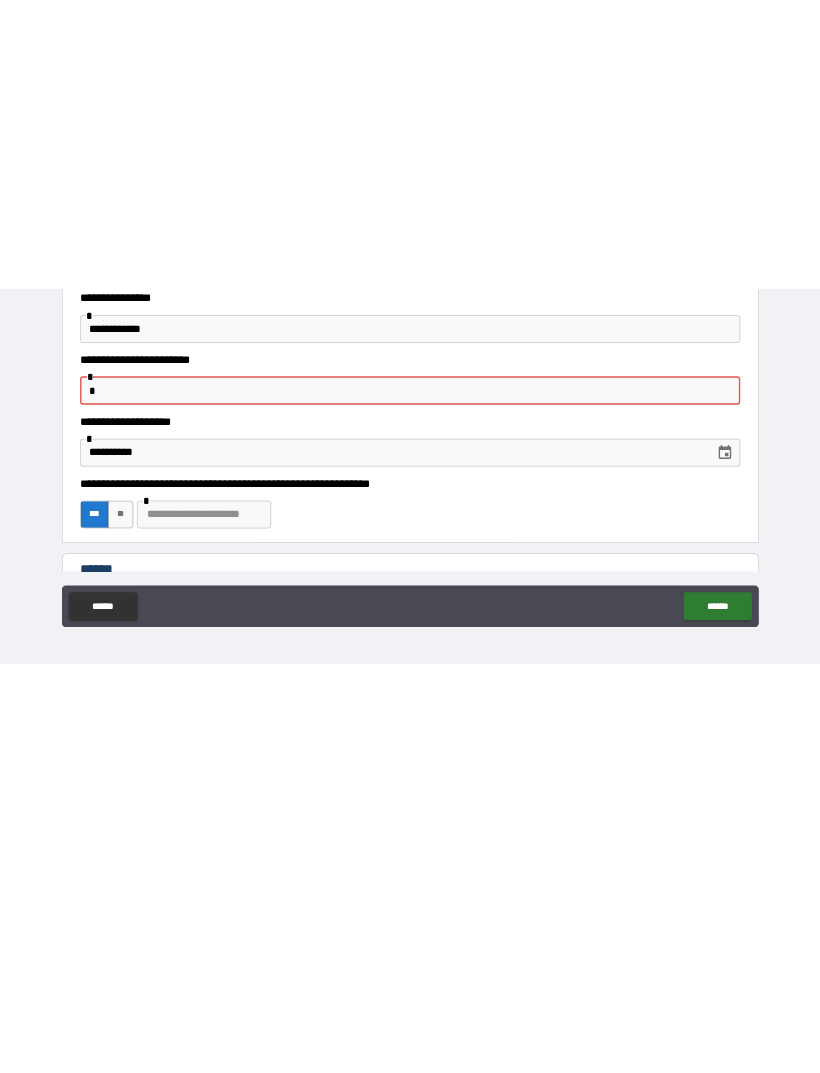 scroll, scrollTop: 0, scrollLeft: 0, axis: both 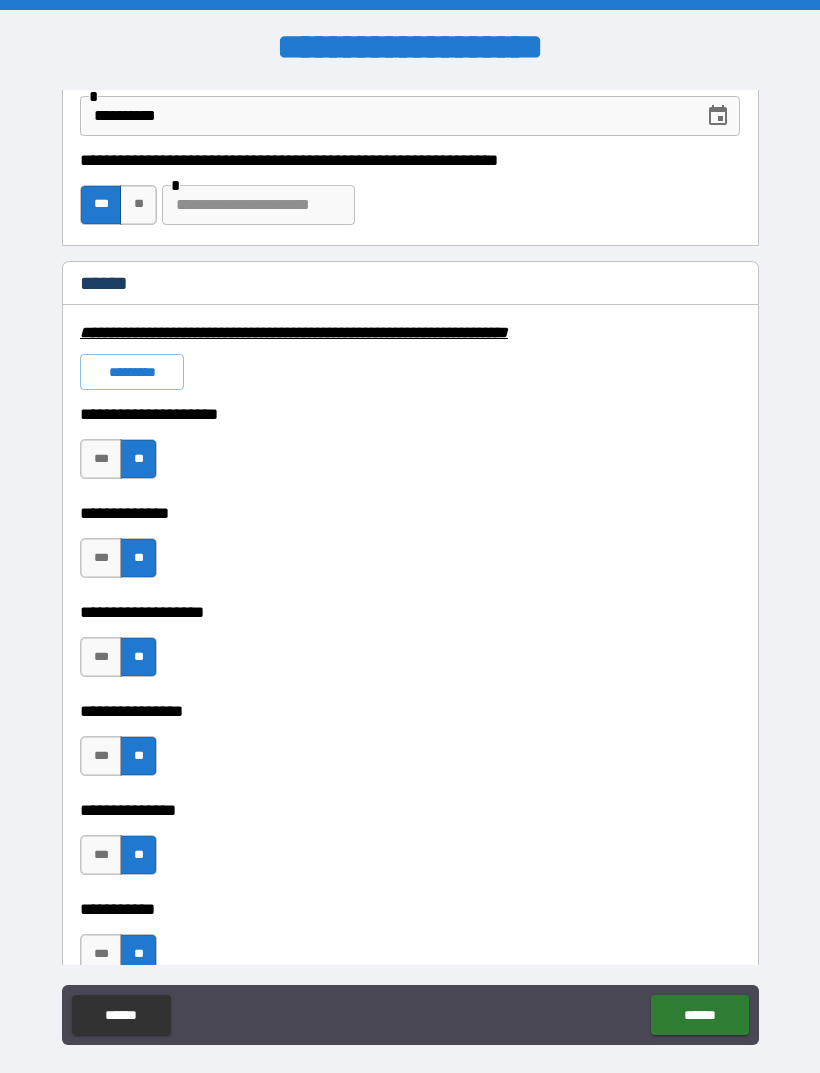 type on "**********" 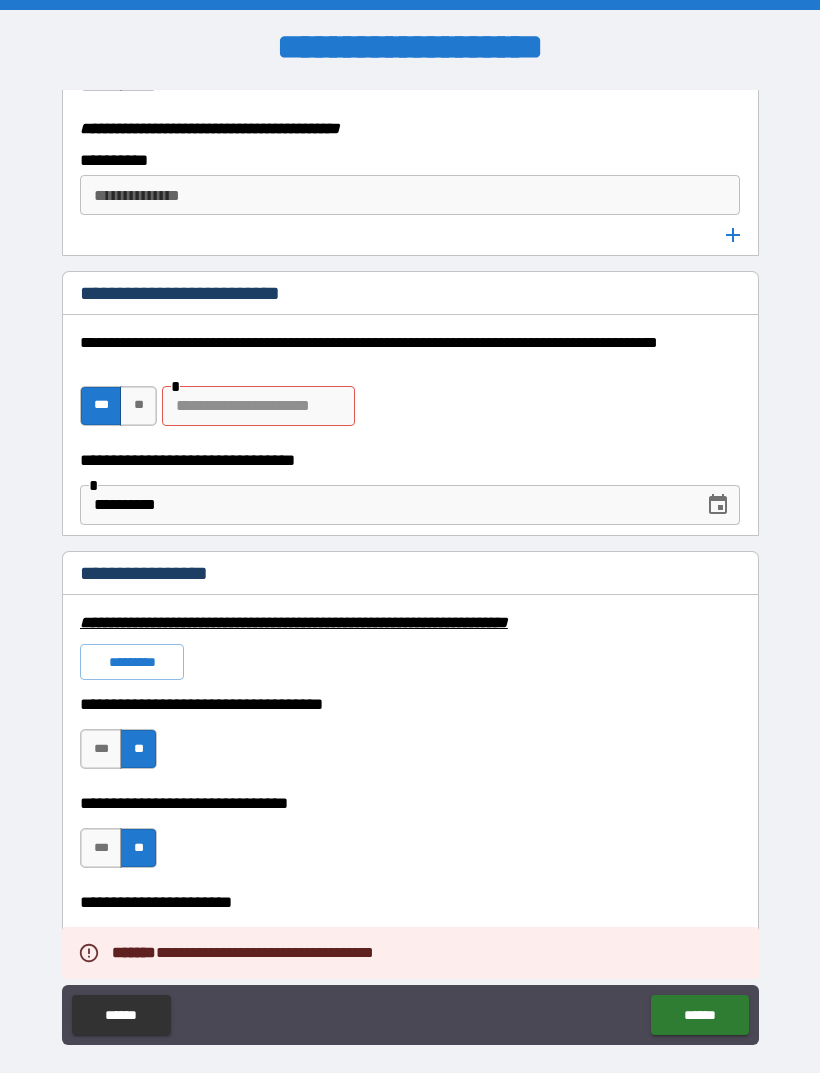 scroll, scrollTop: 4101, scrollLeft: 0, axis: vertical 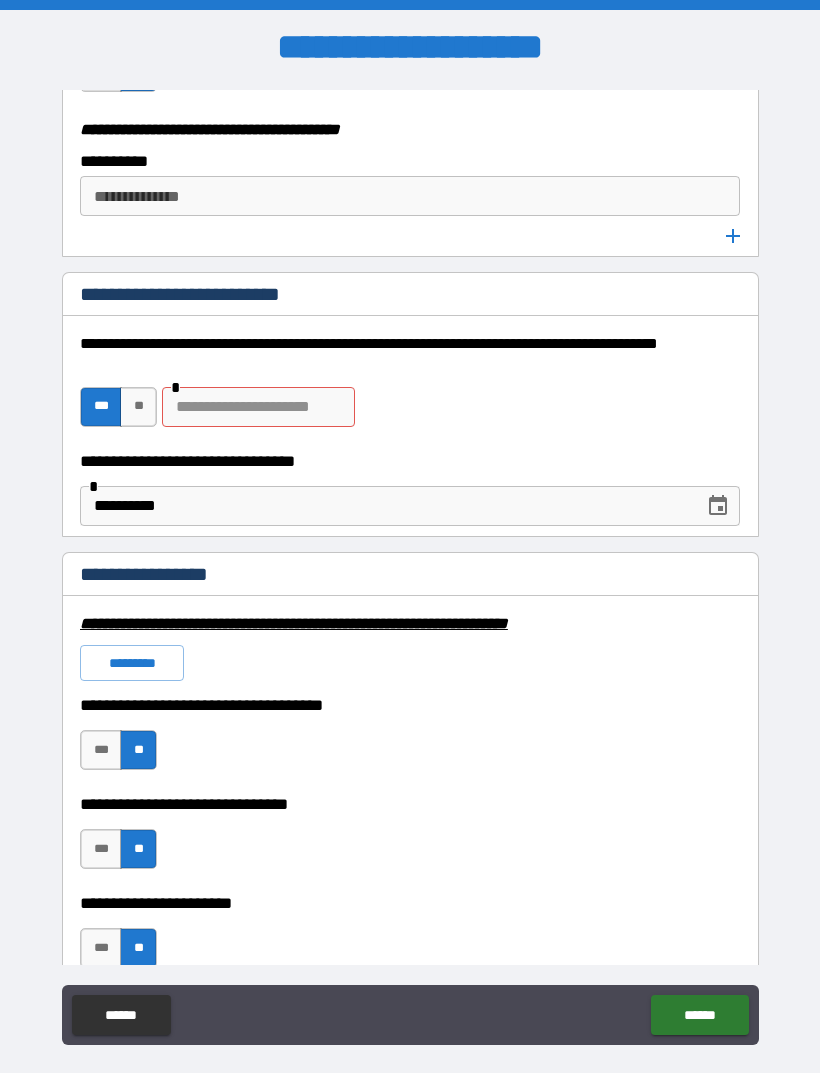click at bounding box center (258, 407) 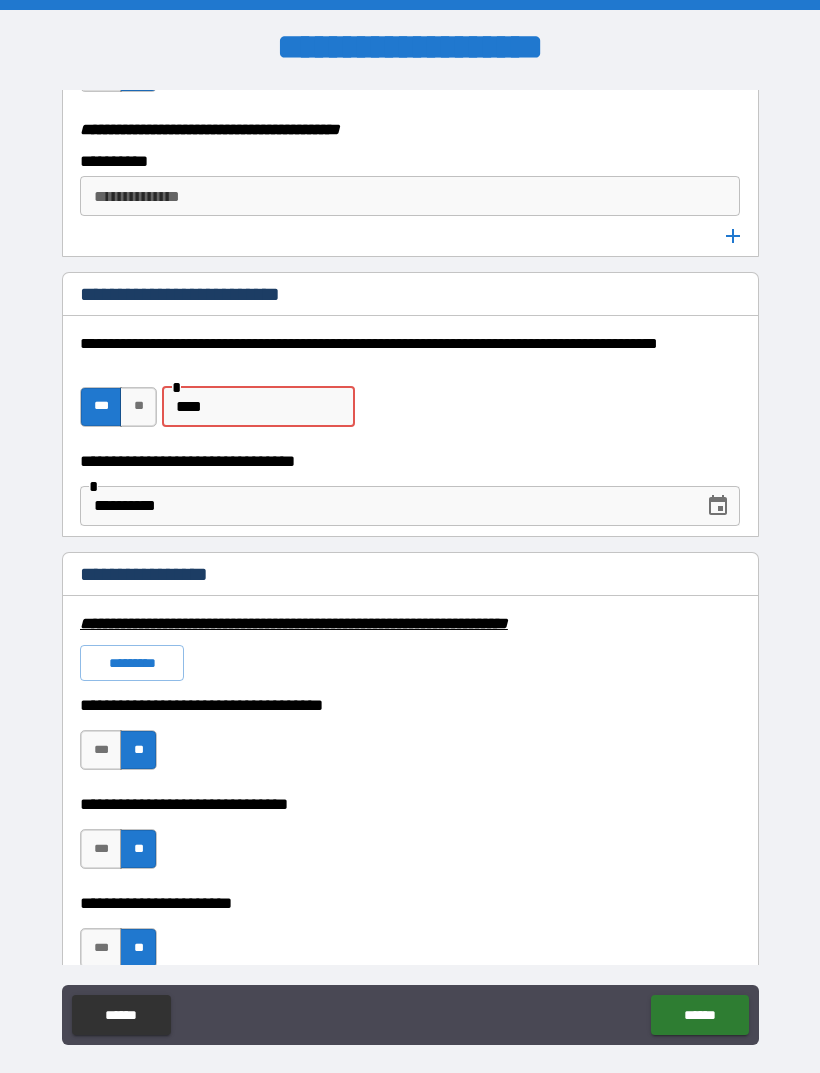 type on "*****" 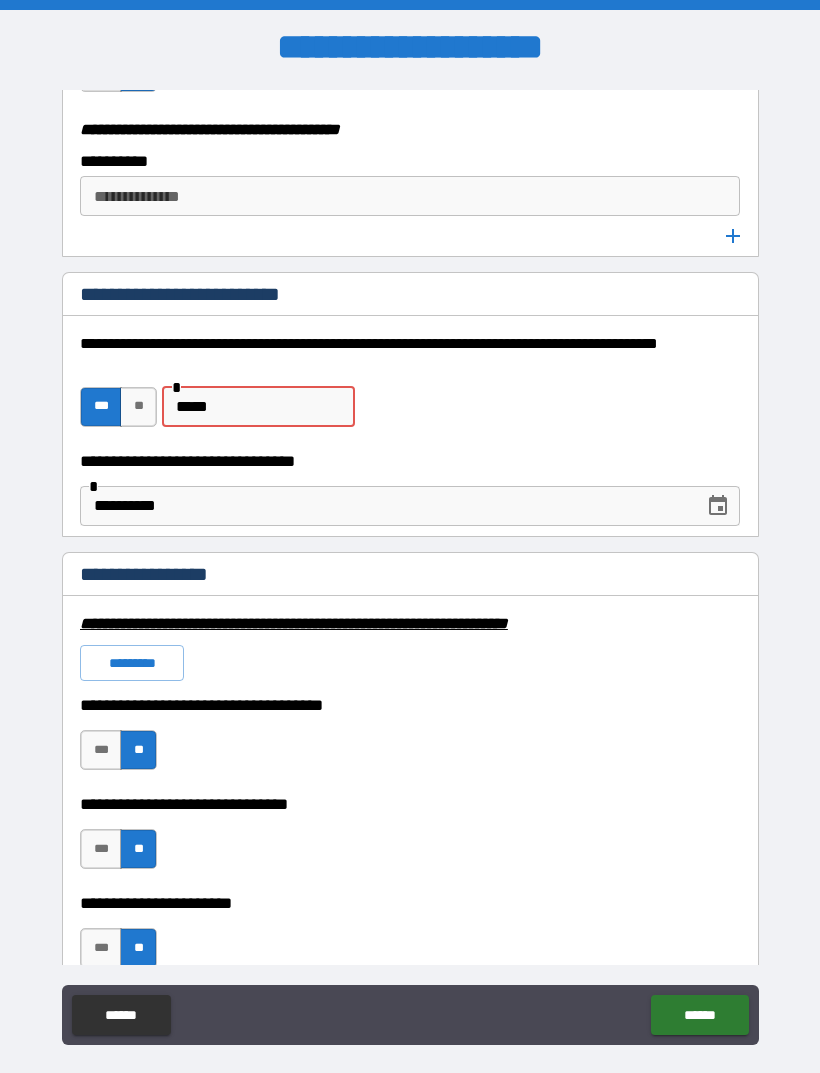 click on "******" at bounding box center [699, 1015] 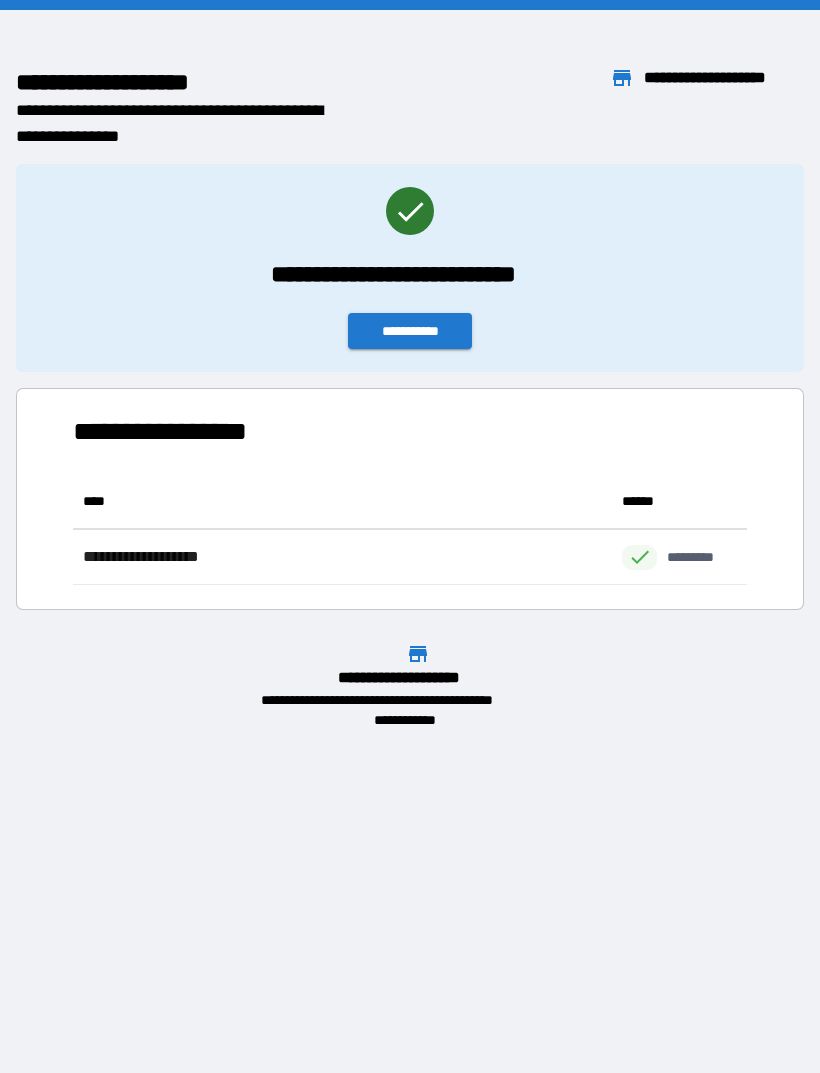 scroll, scrollTop: 1, scrollLeft: 1, axis: both 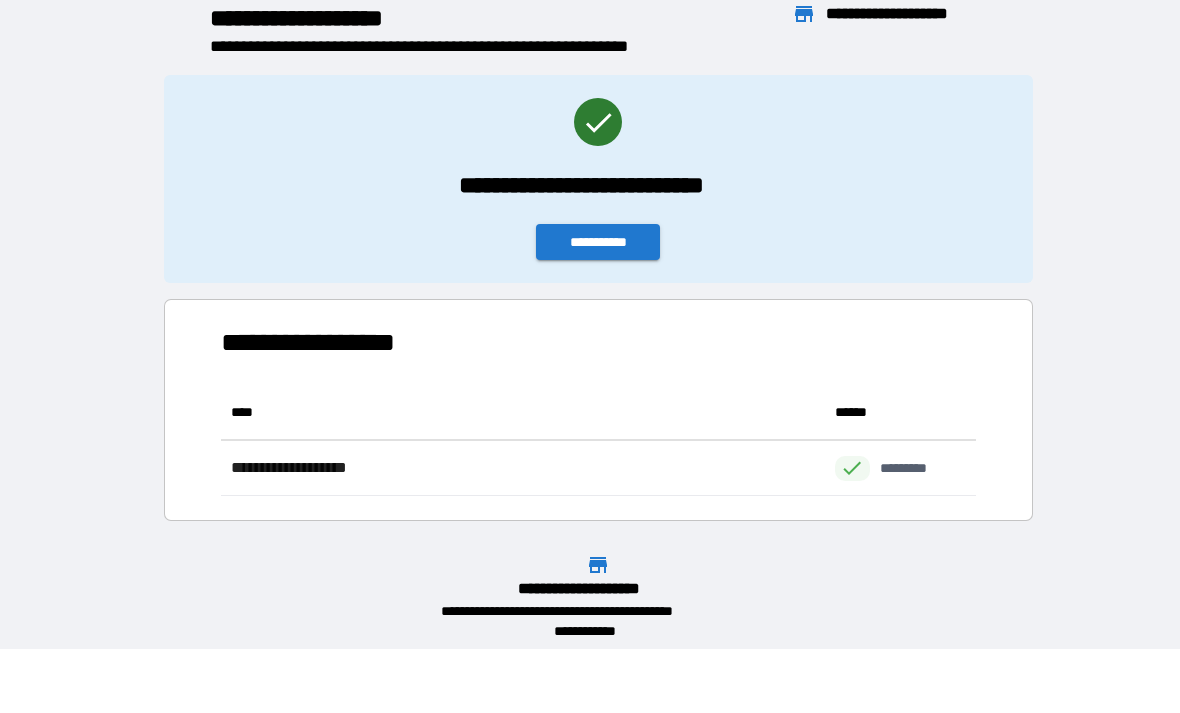 click on "**********" at bounding box center (598, 179) 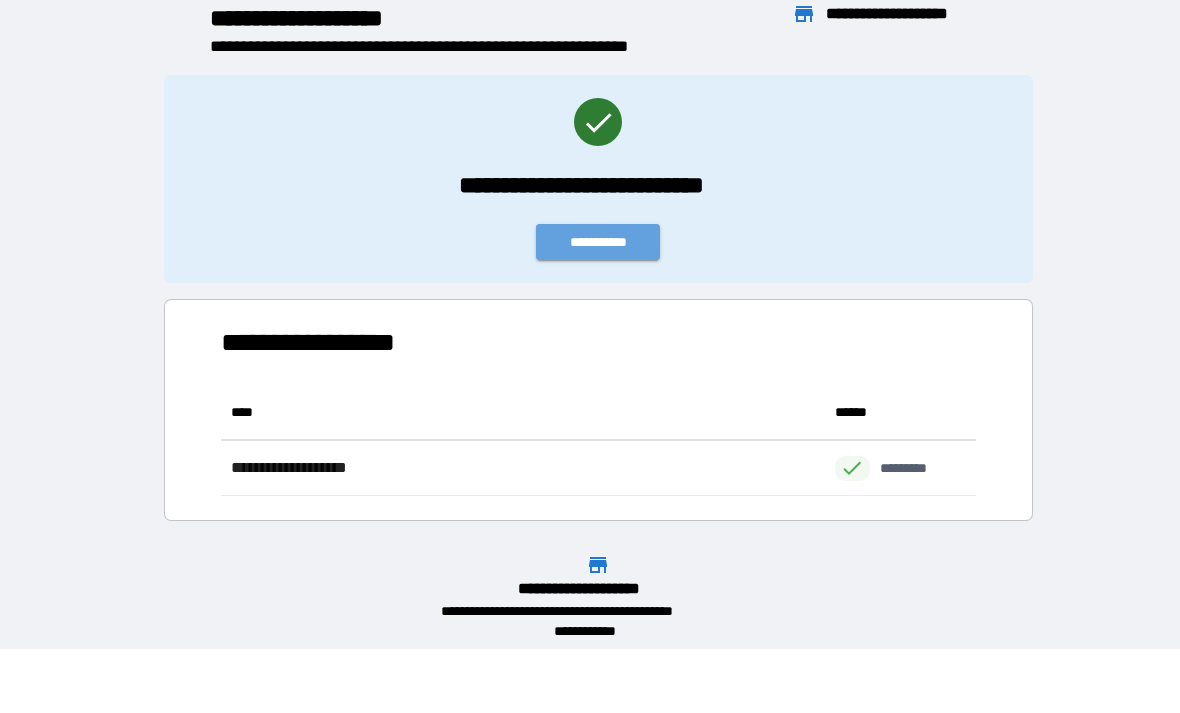 click on "**********" at bounding box center [598, 242] 